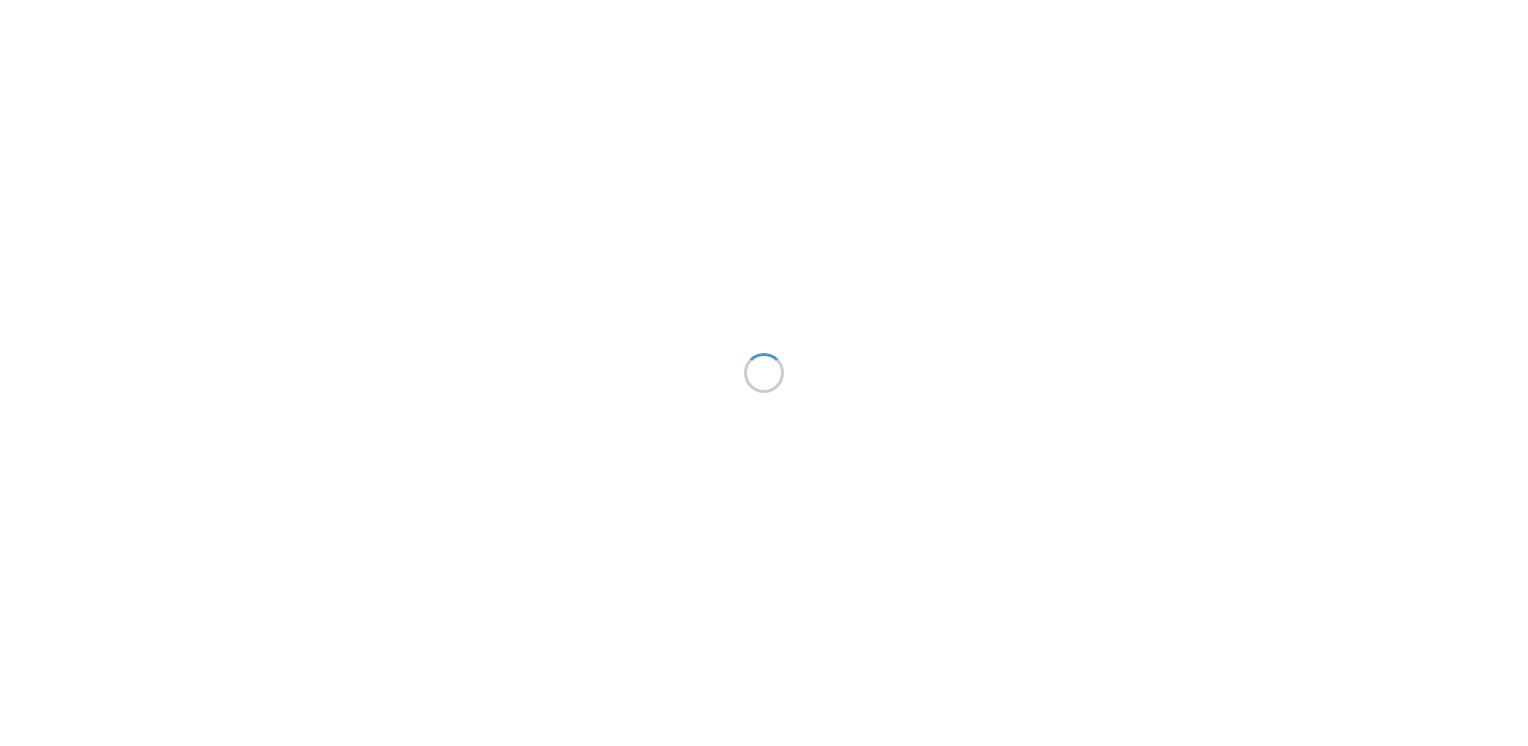 scroll, scrollTop: 0, scrollLeft: 0, axis: both 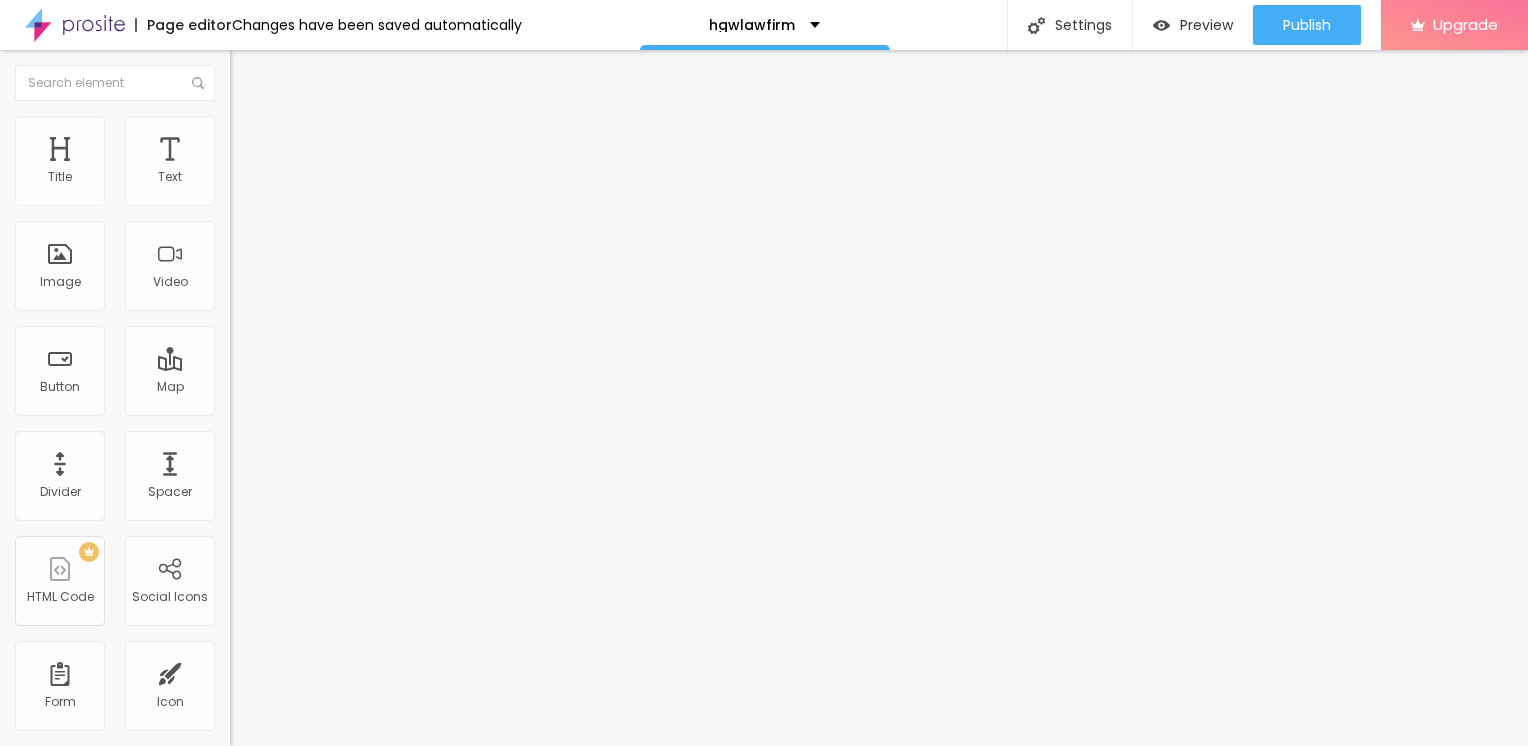 click on "Add image" at bounding box center [271, 163] 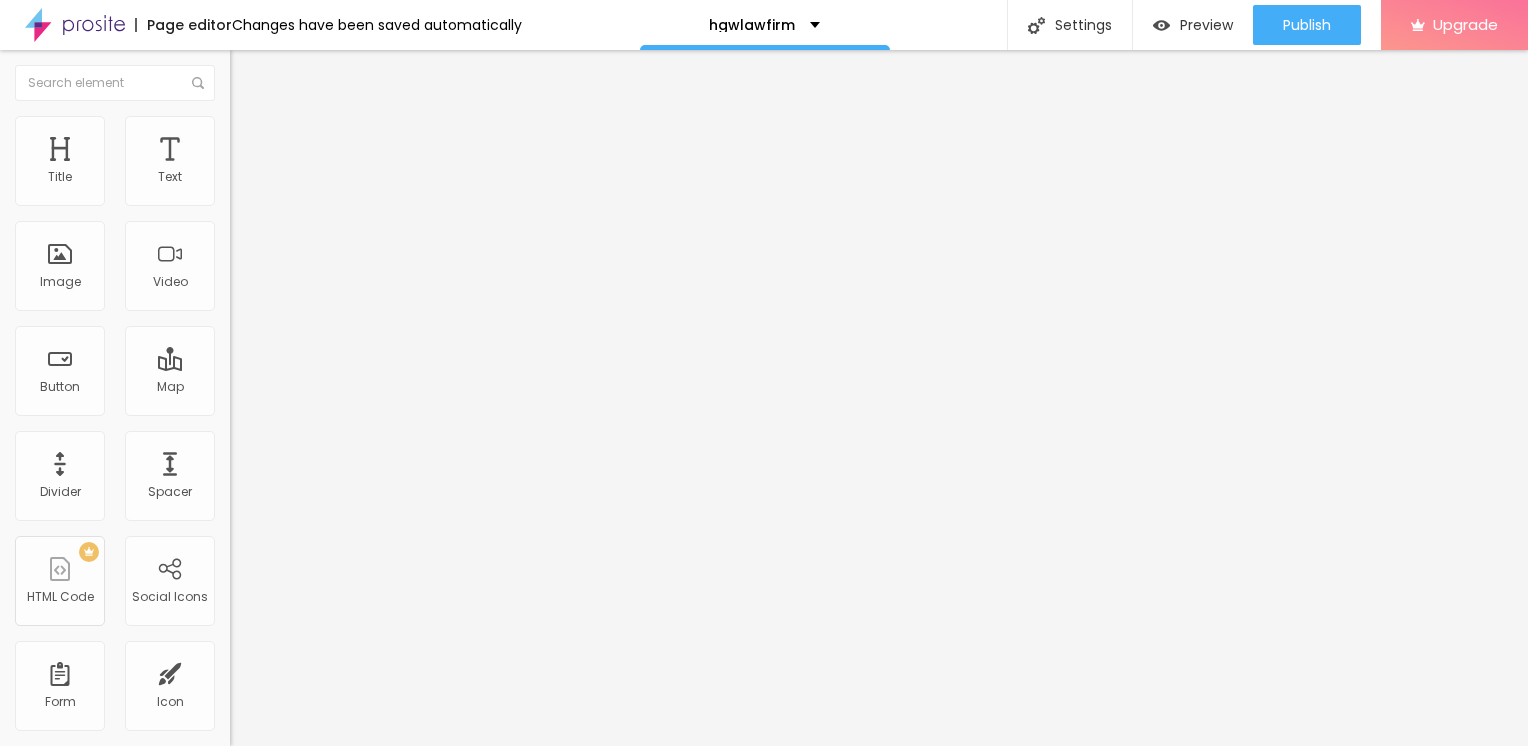 type on "85" 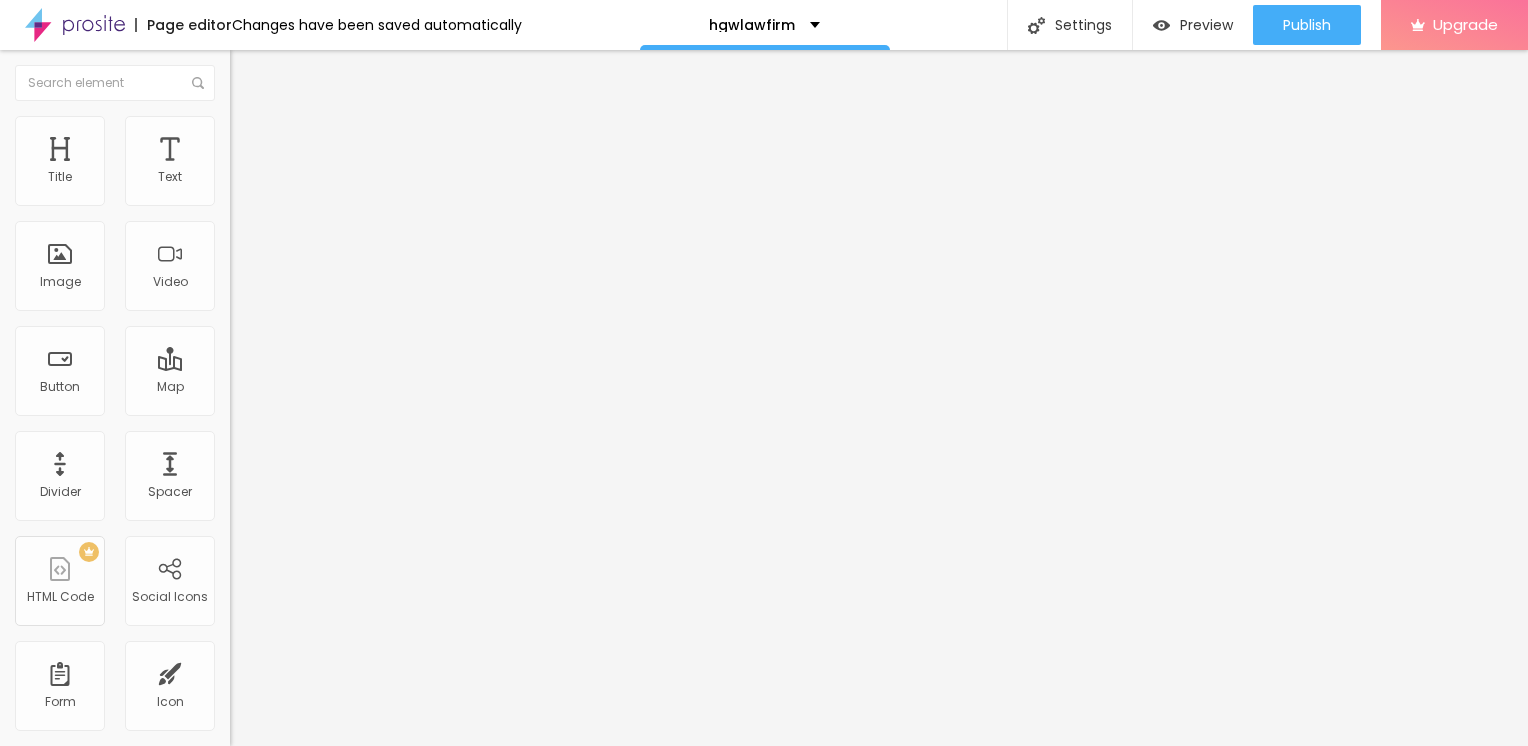 type on "25" 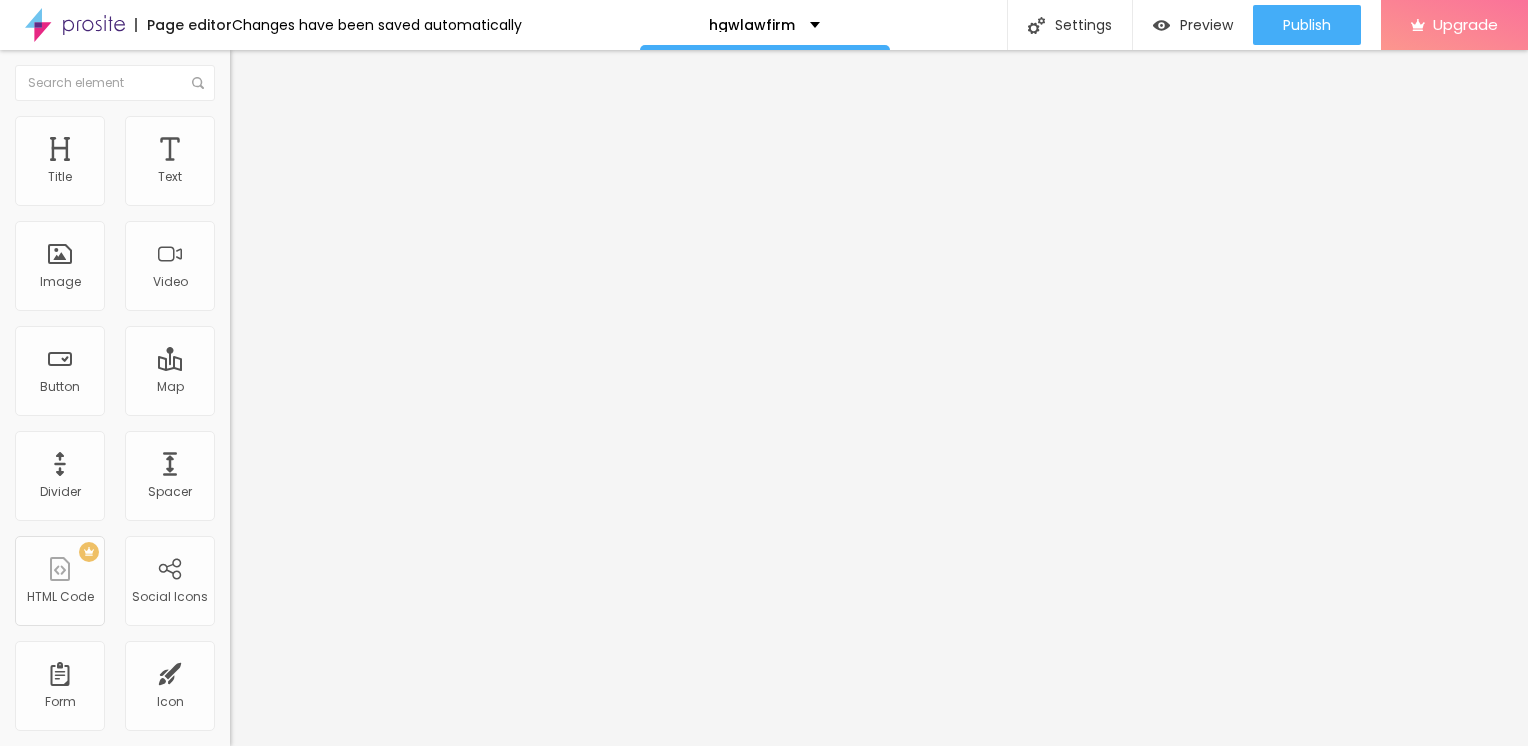 type on "25" 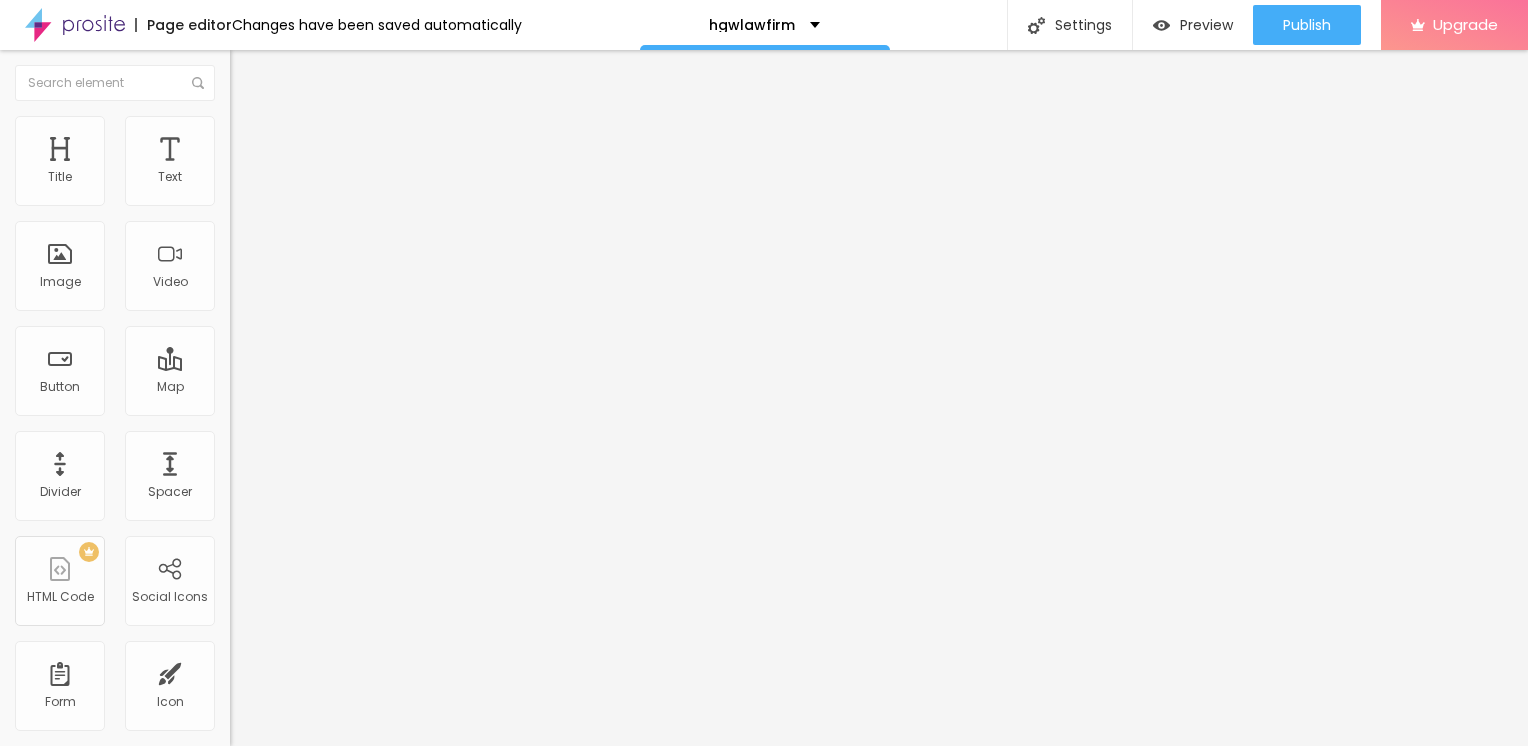 type on "10" 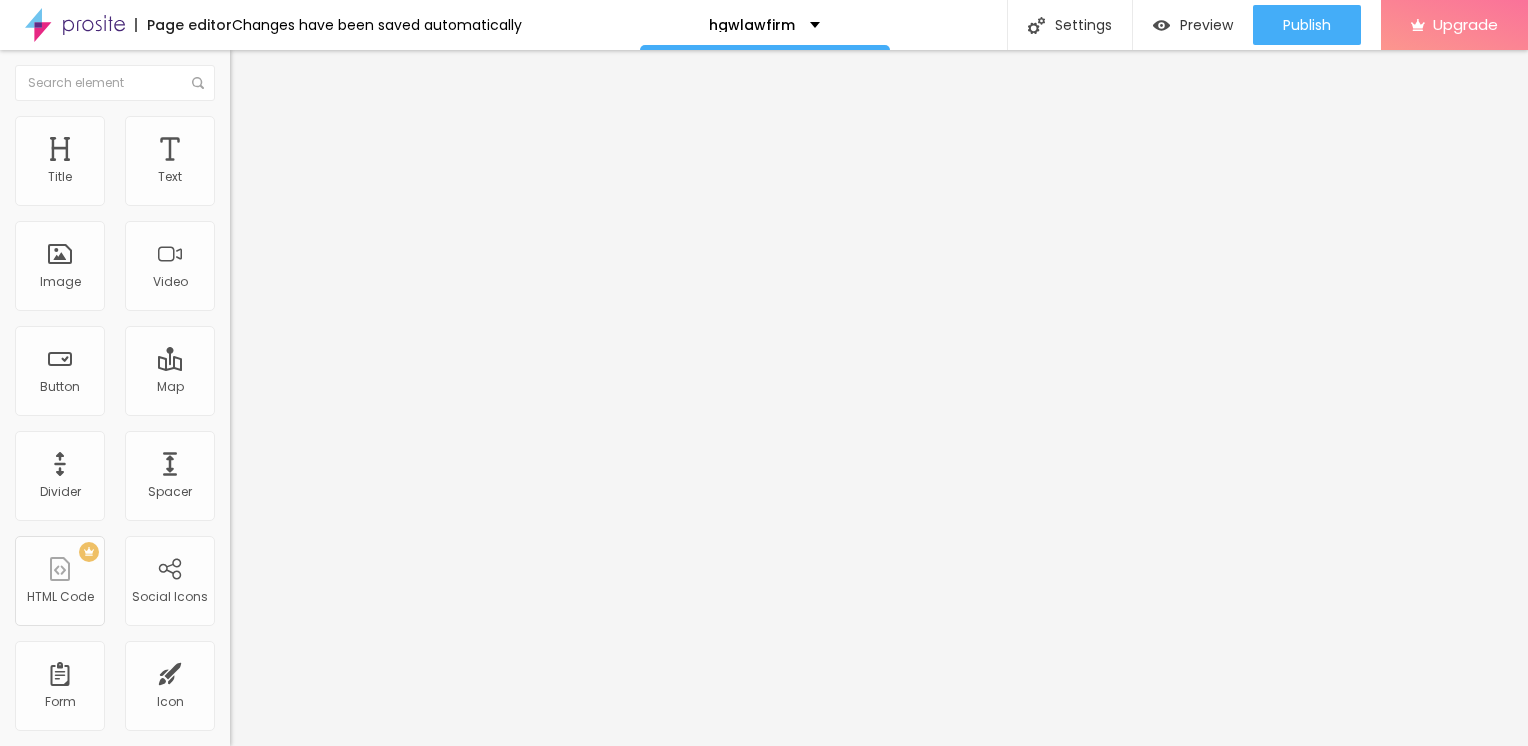type on "10" 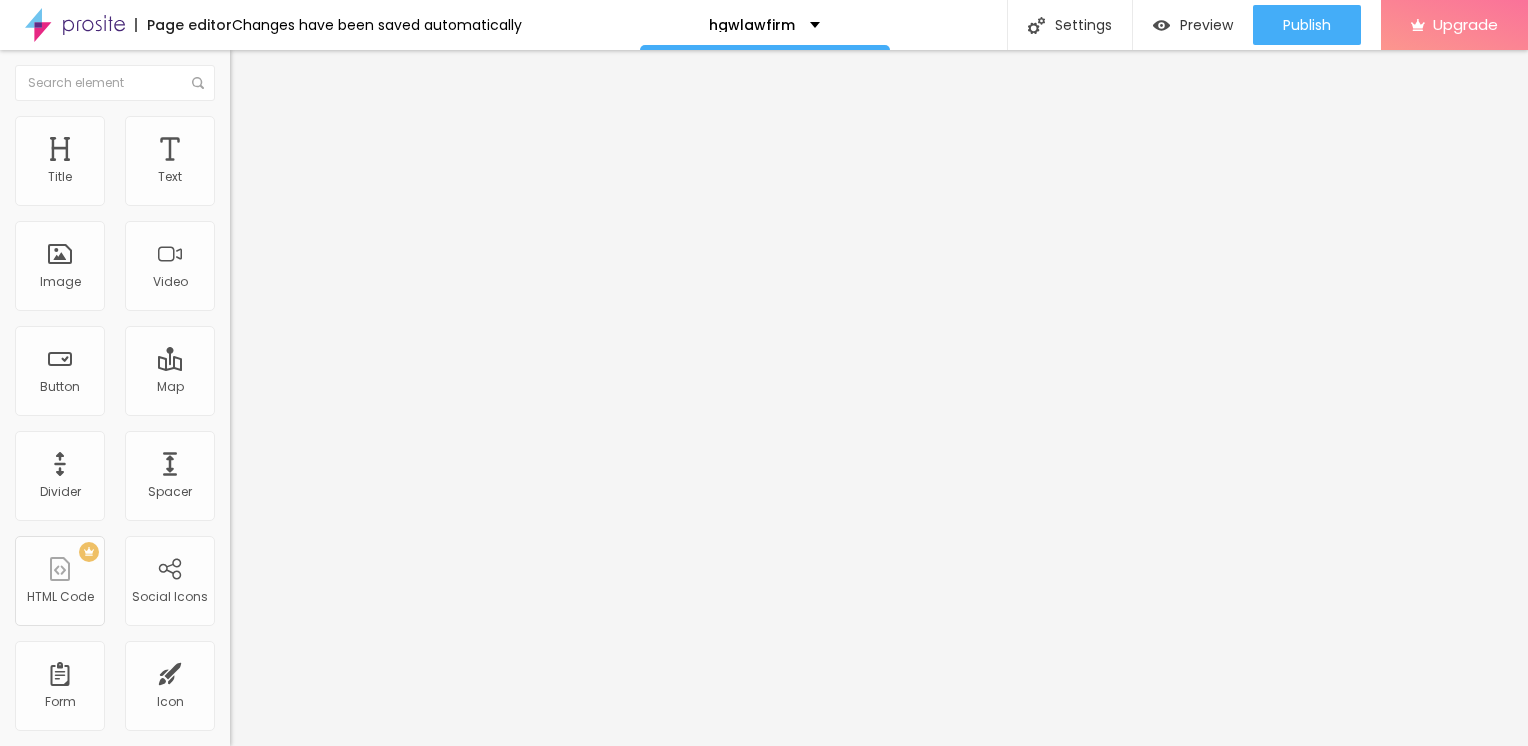 type on "20" 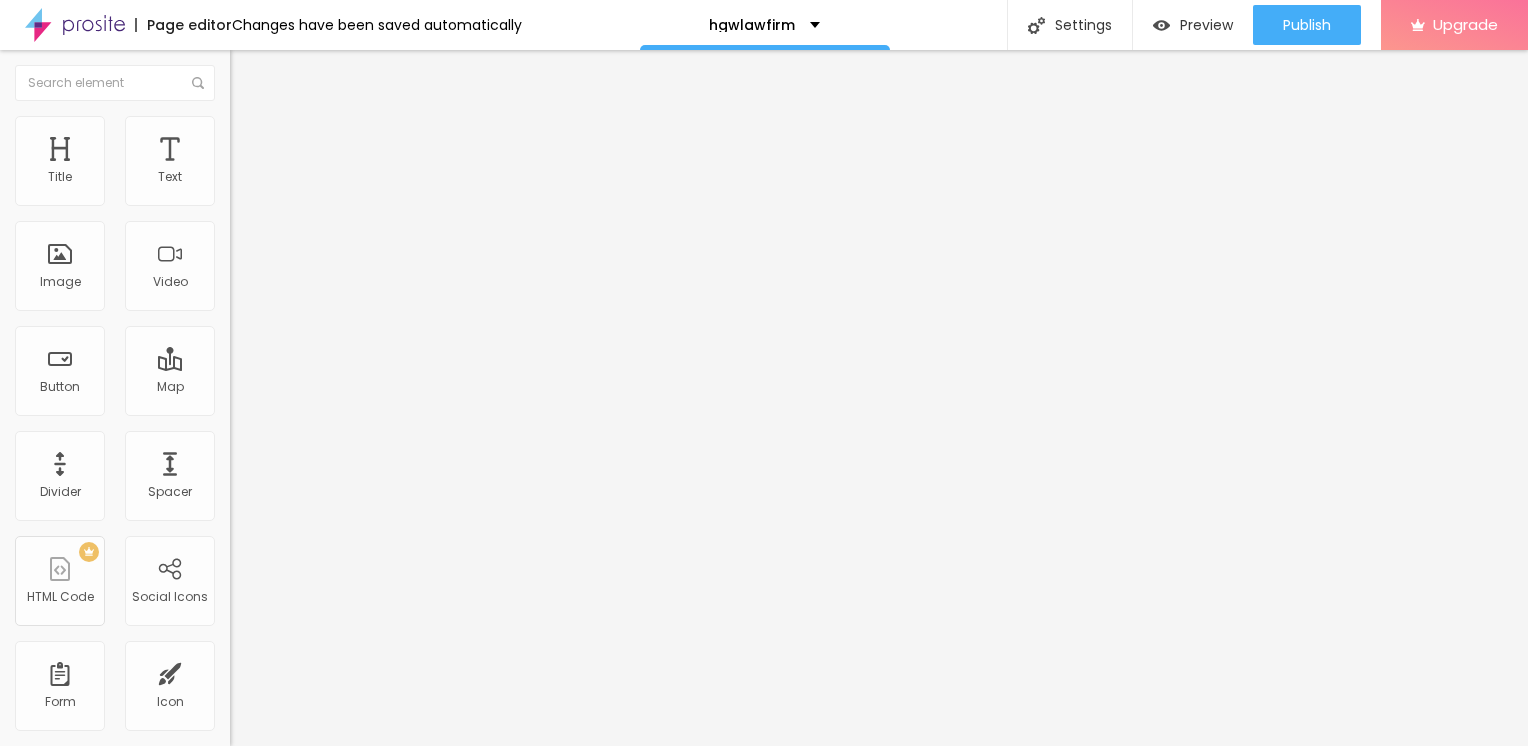 type on "20" 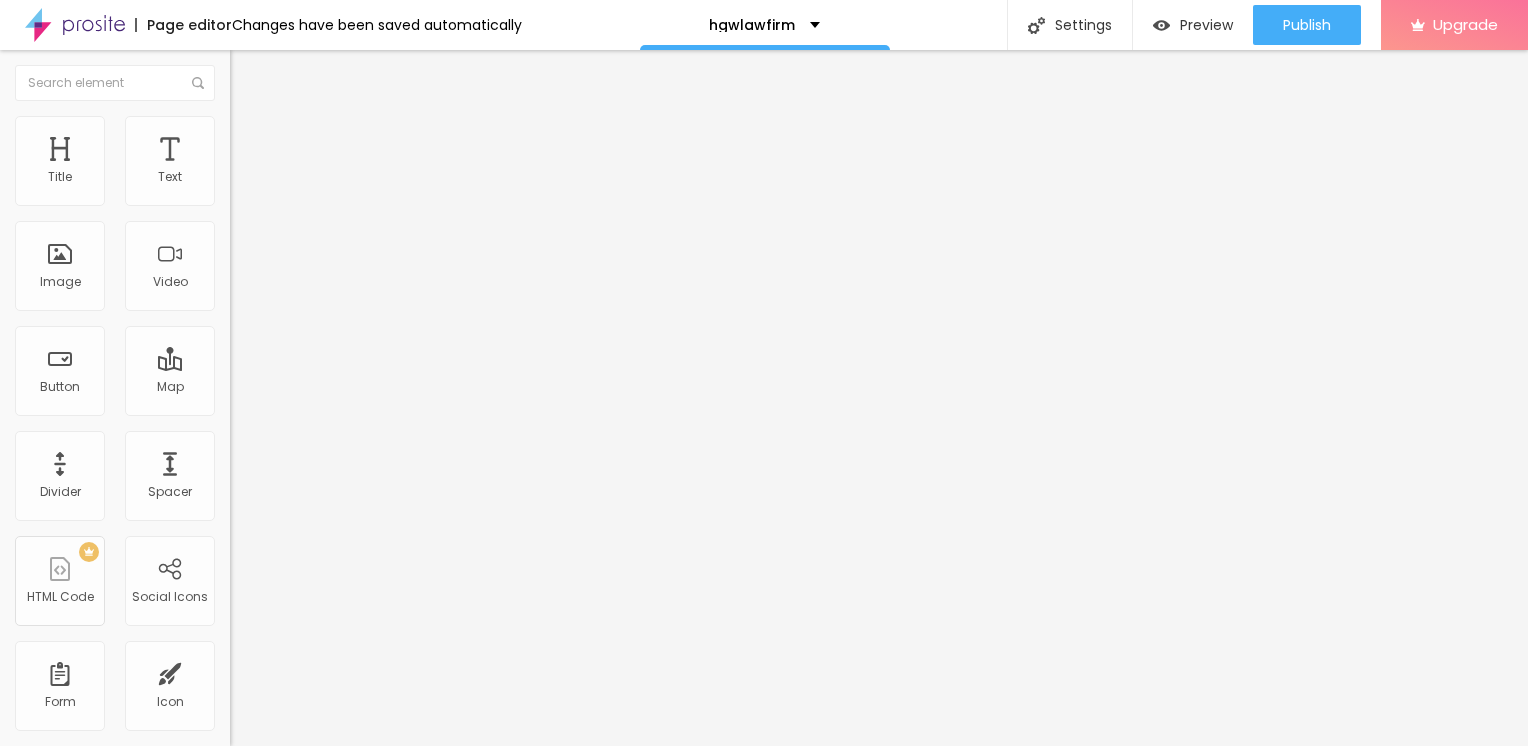 type on "25" 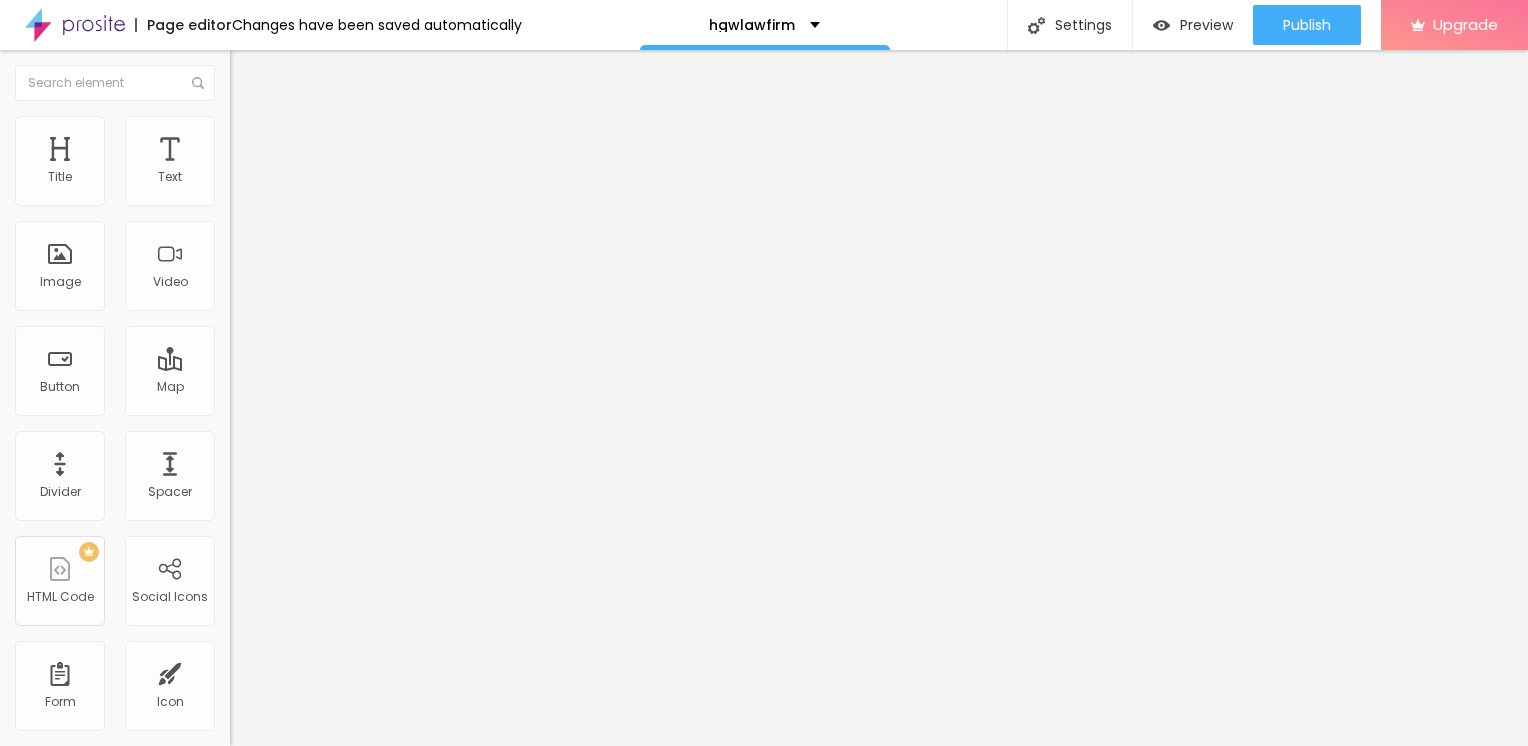 type on "25" 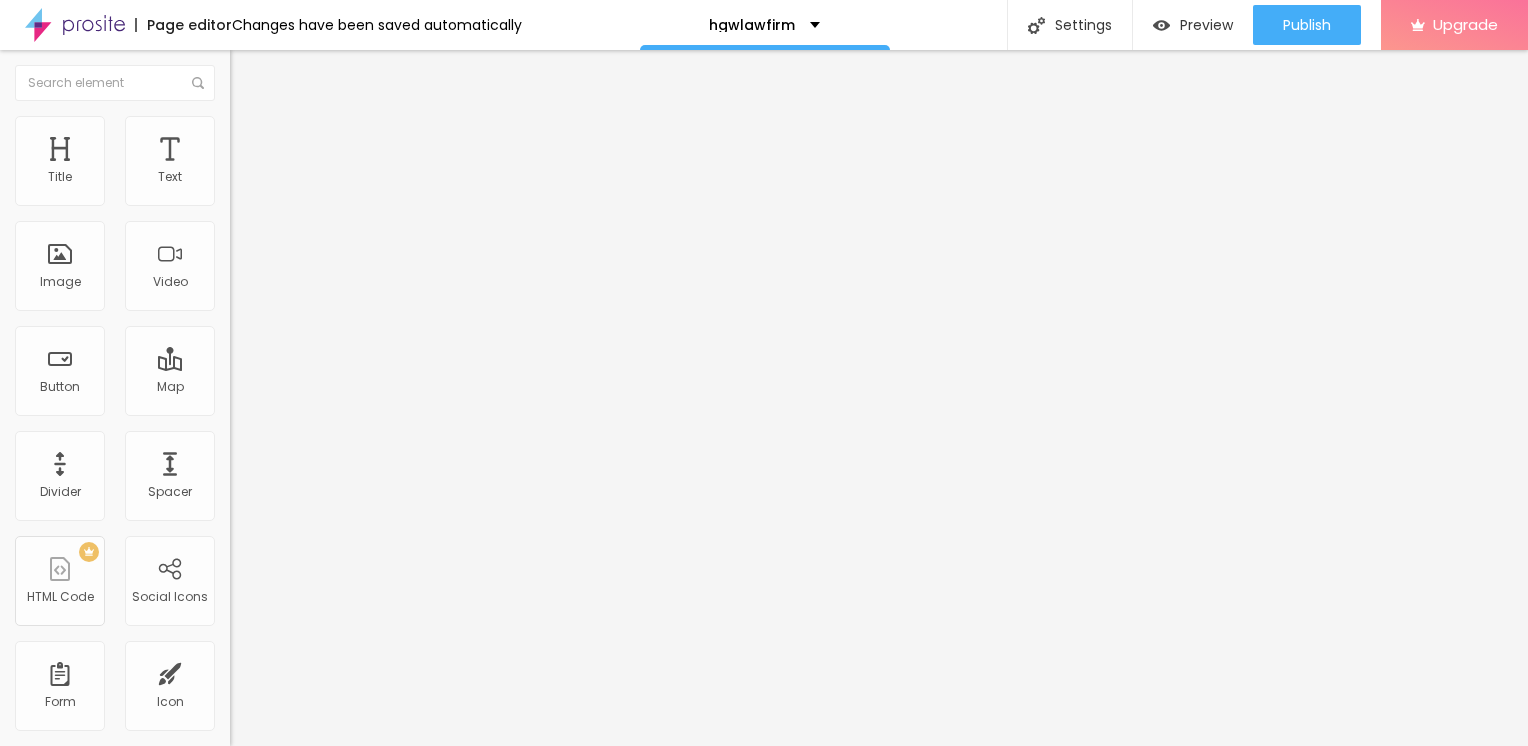 drag, startPoint x: 70, startPoint y: 80, endPoint x: 166, endPoint y: 304, distance: 243.70474 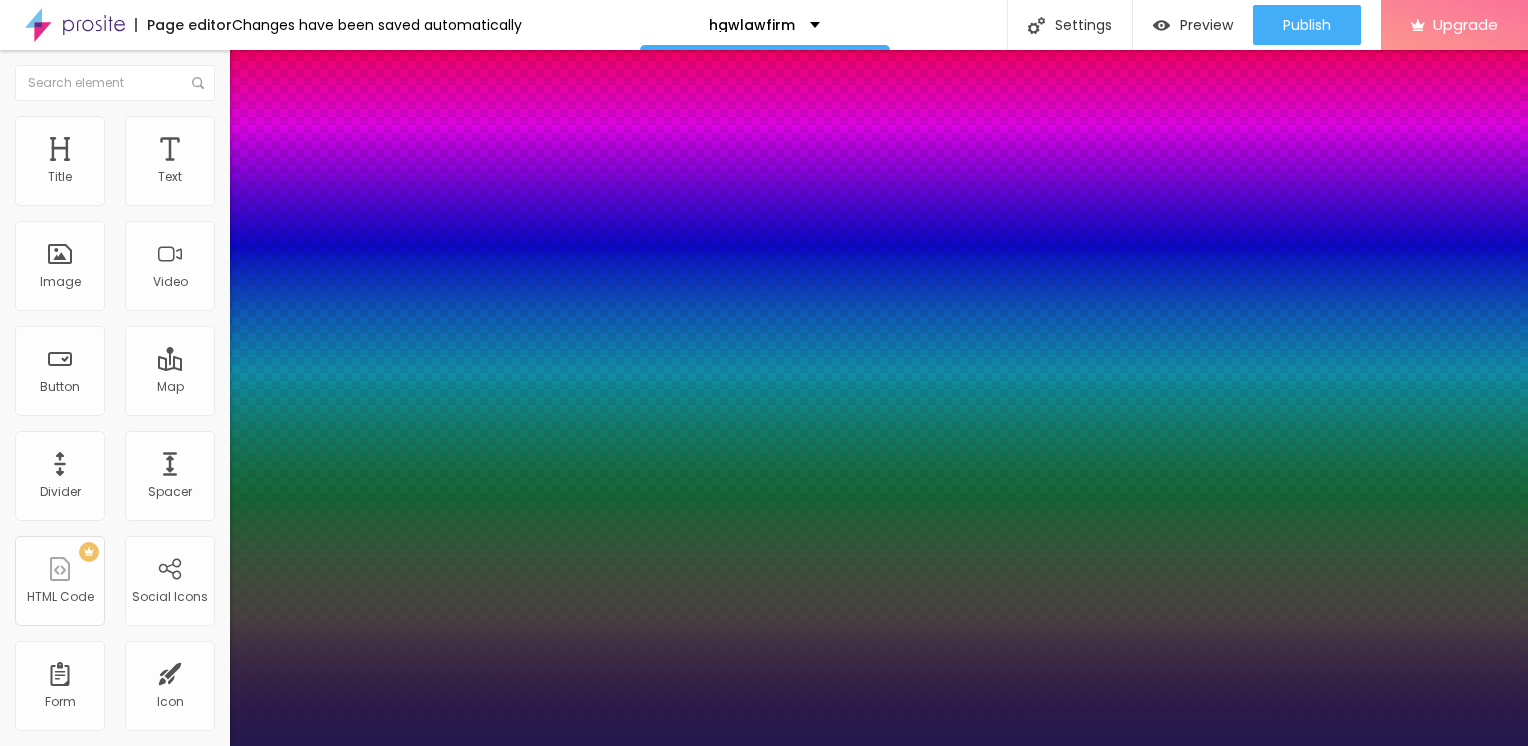 type on "1" 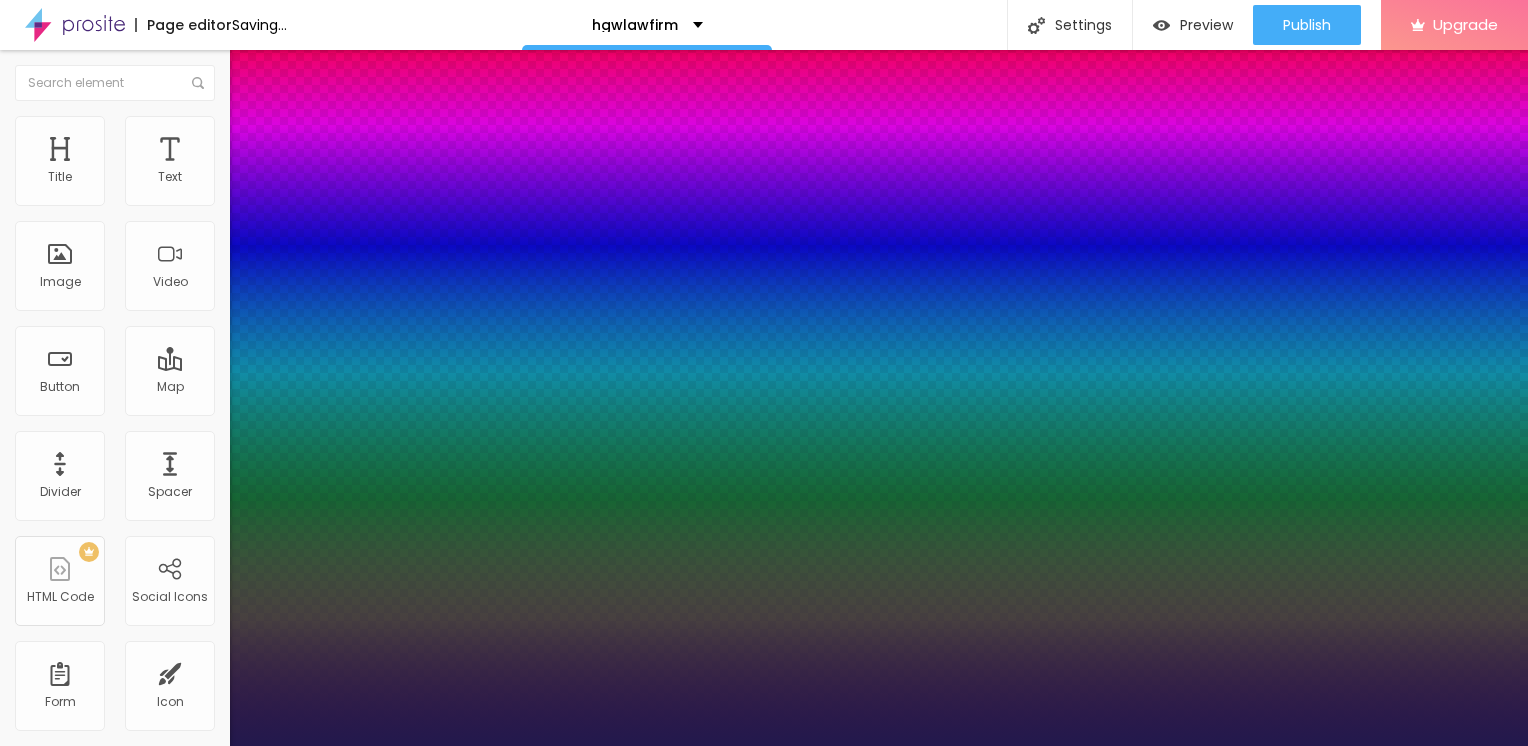 type on "26" 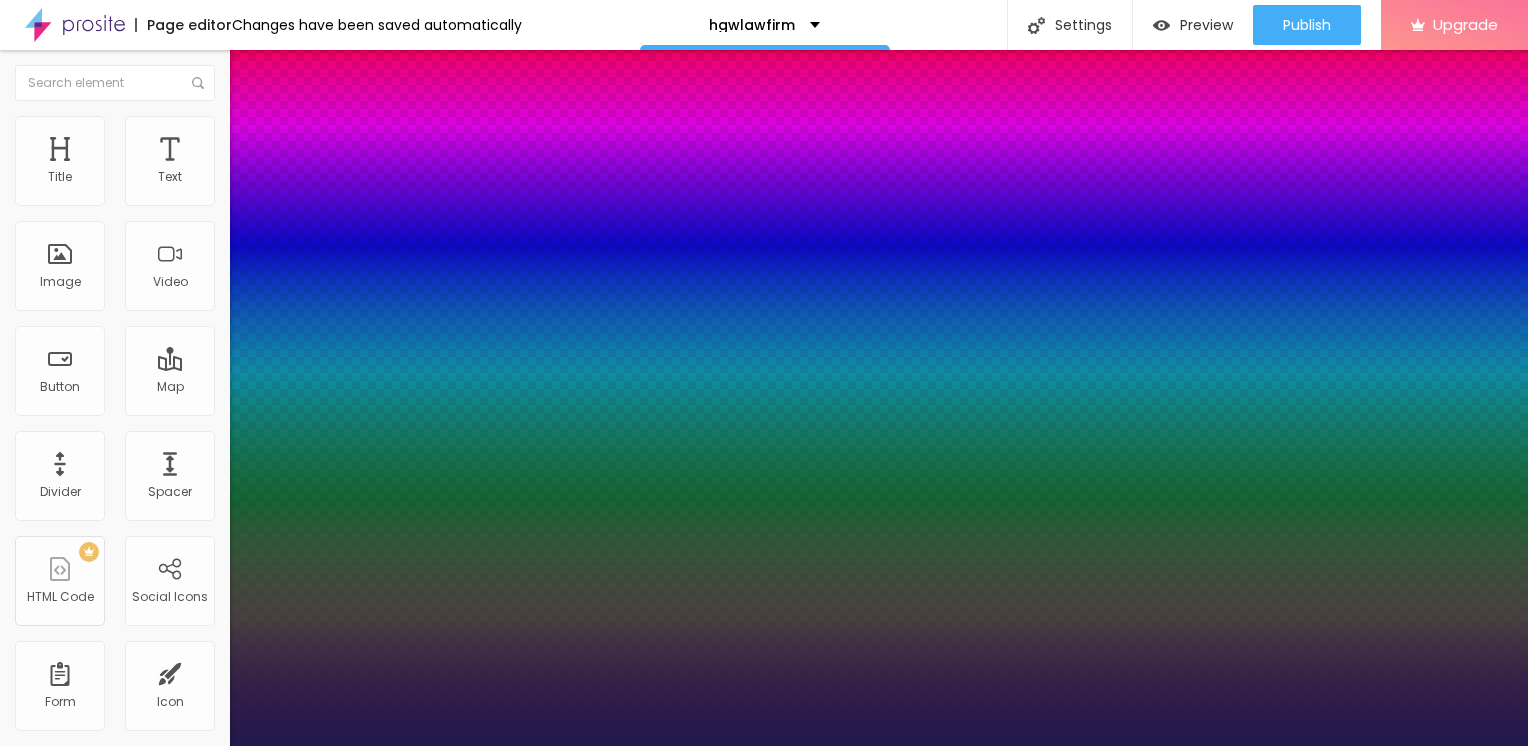 type on "25" 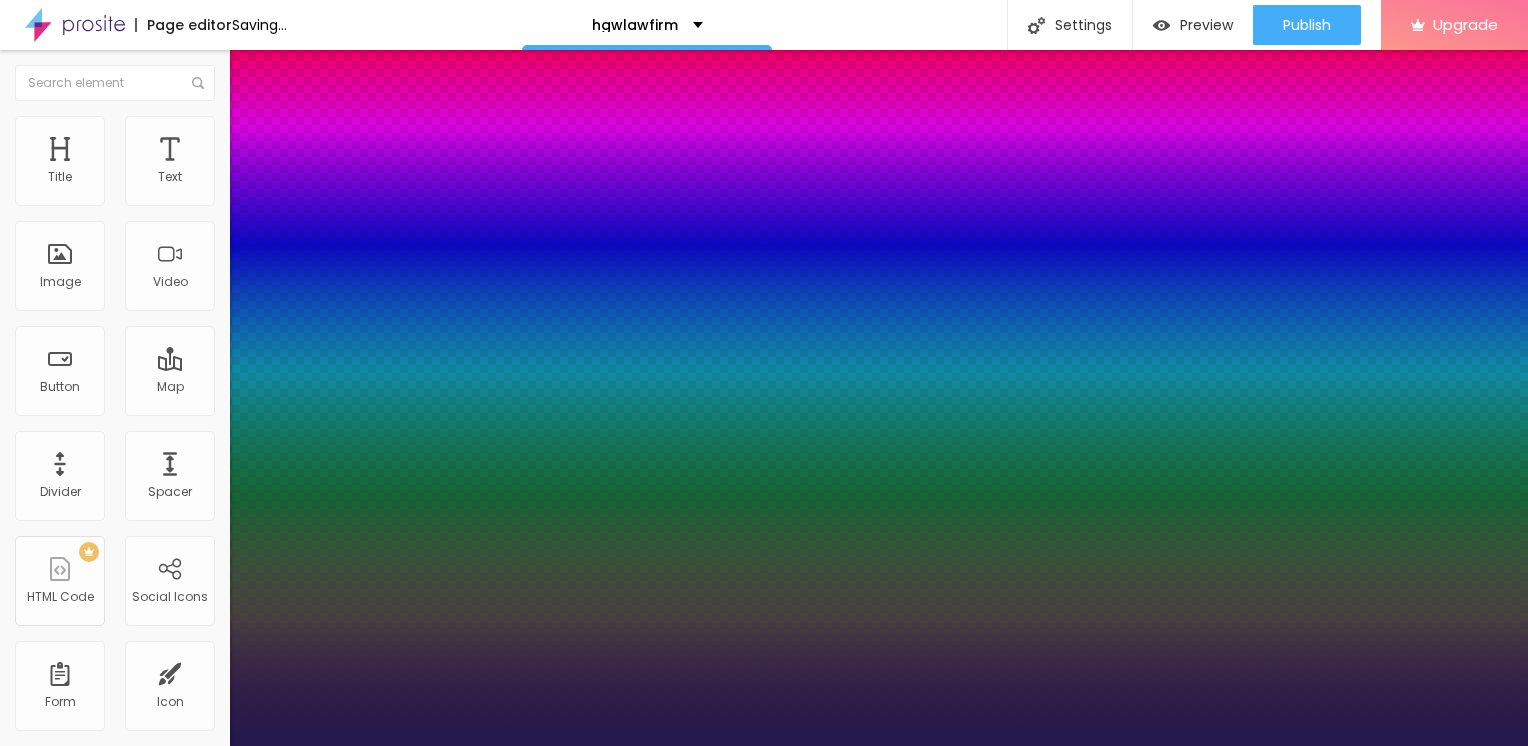 type on "1" 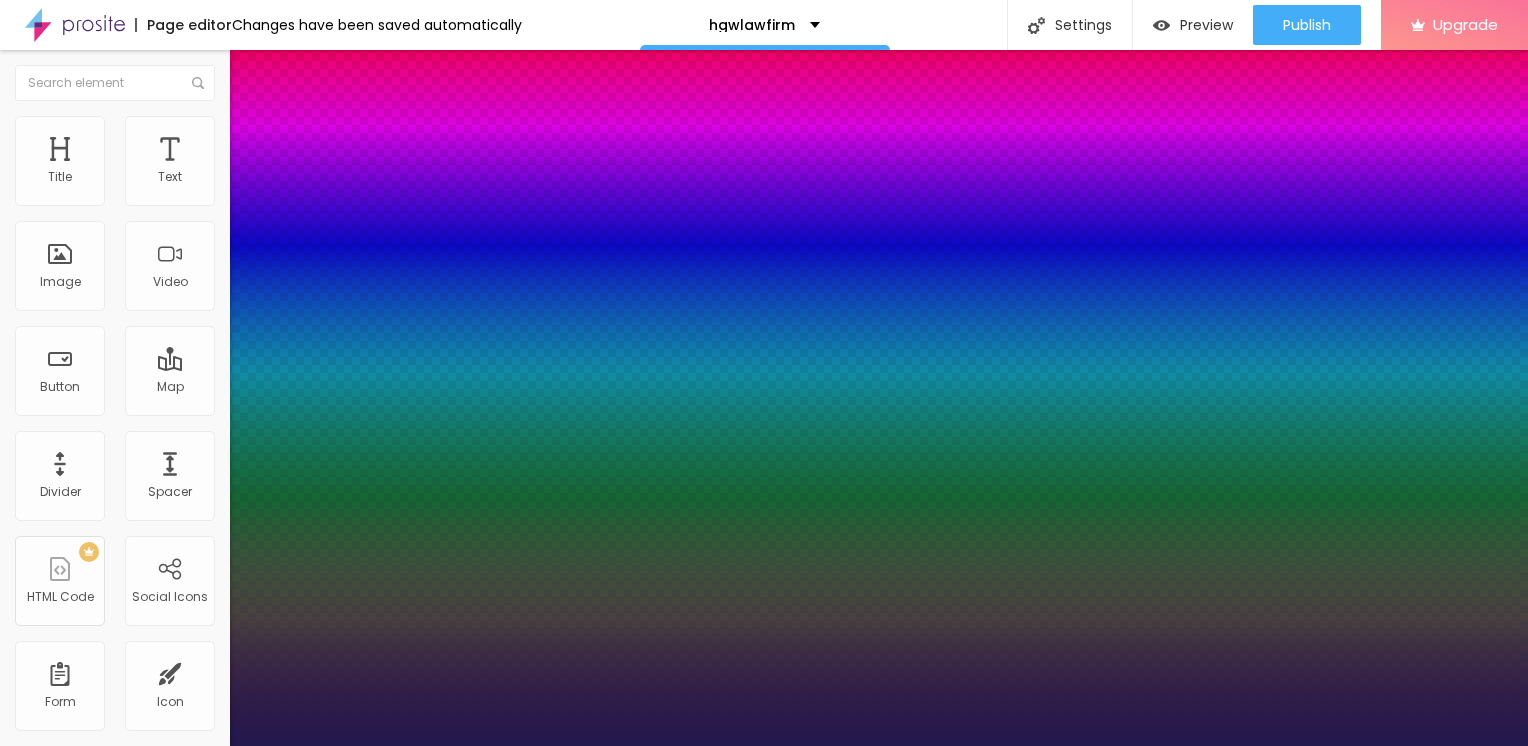 type on "25" 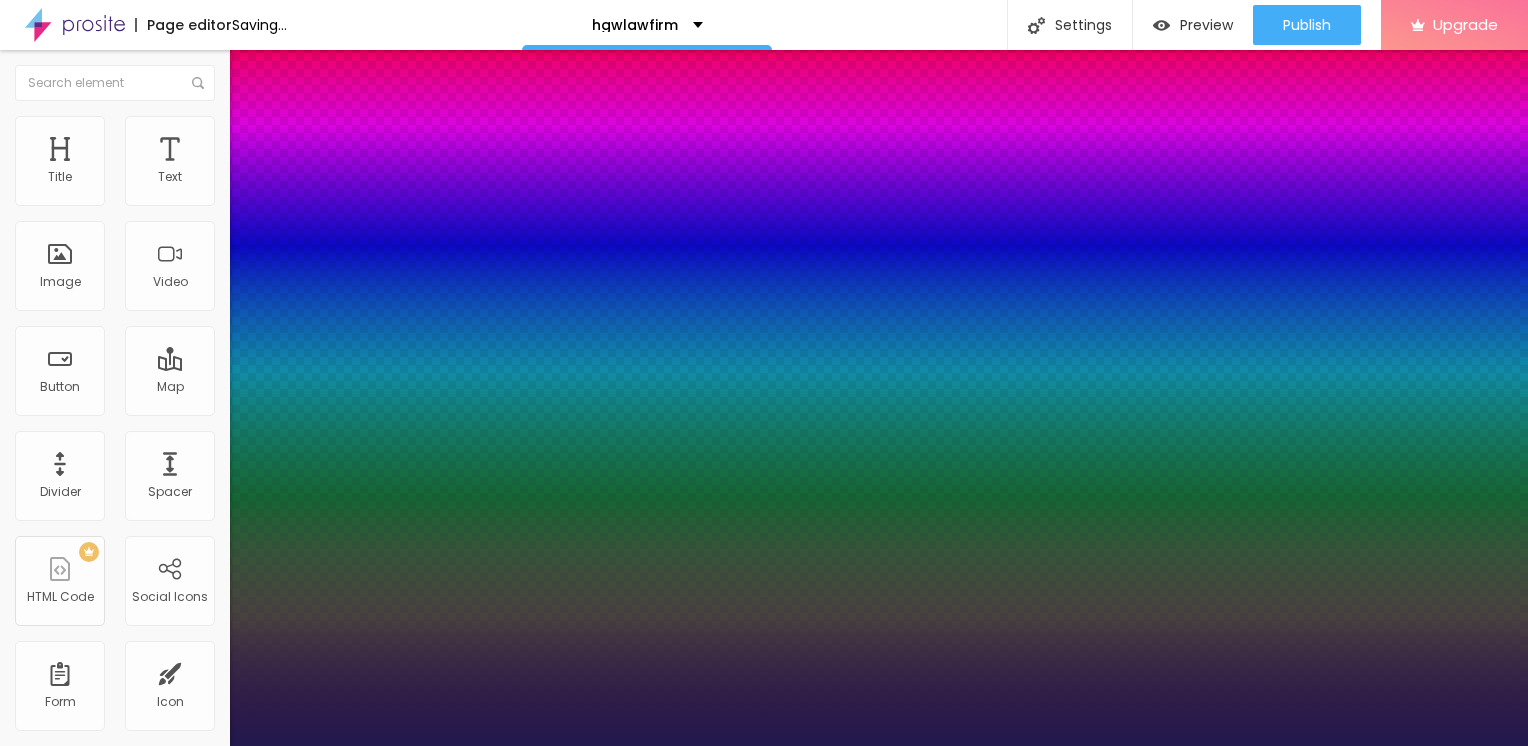 type on "1" 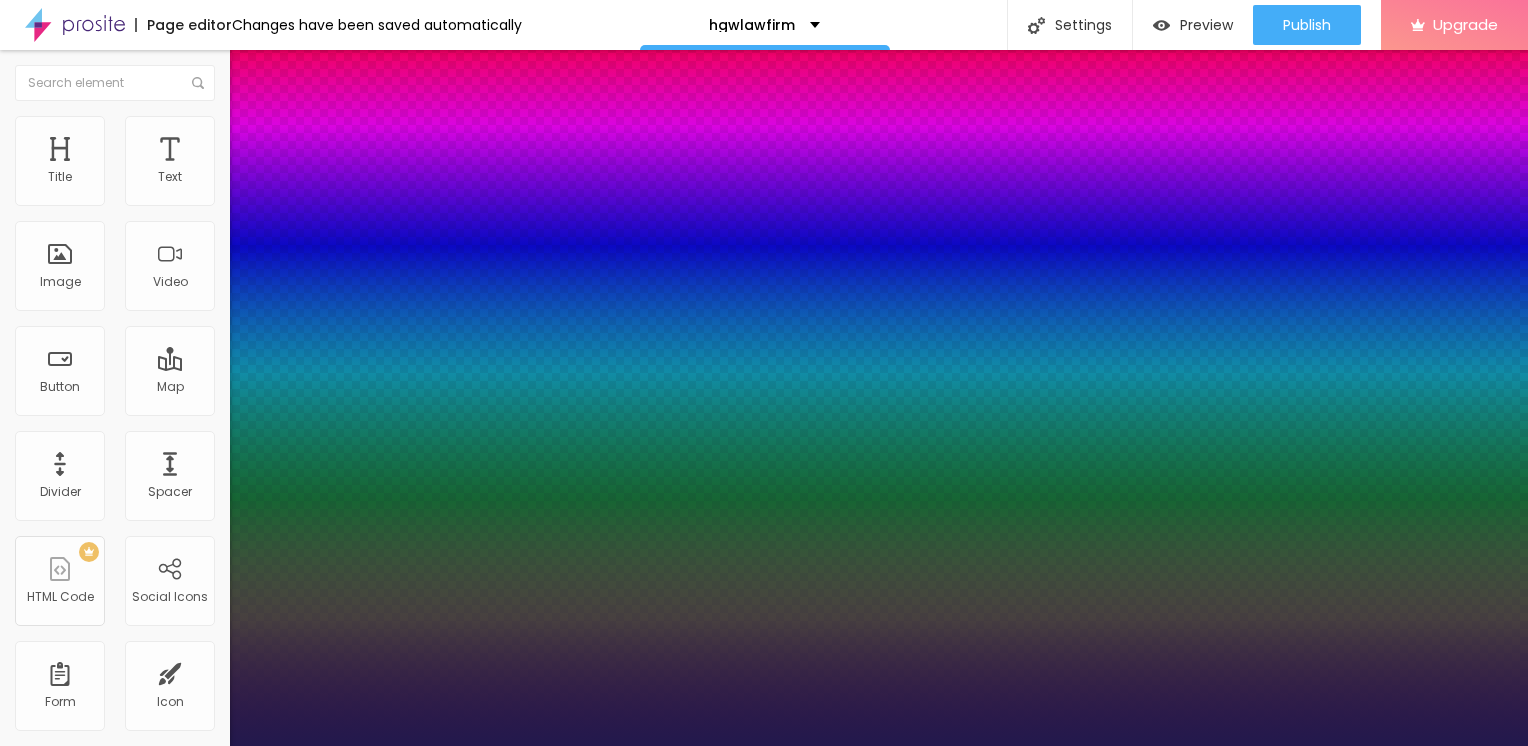 type on "20" 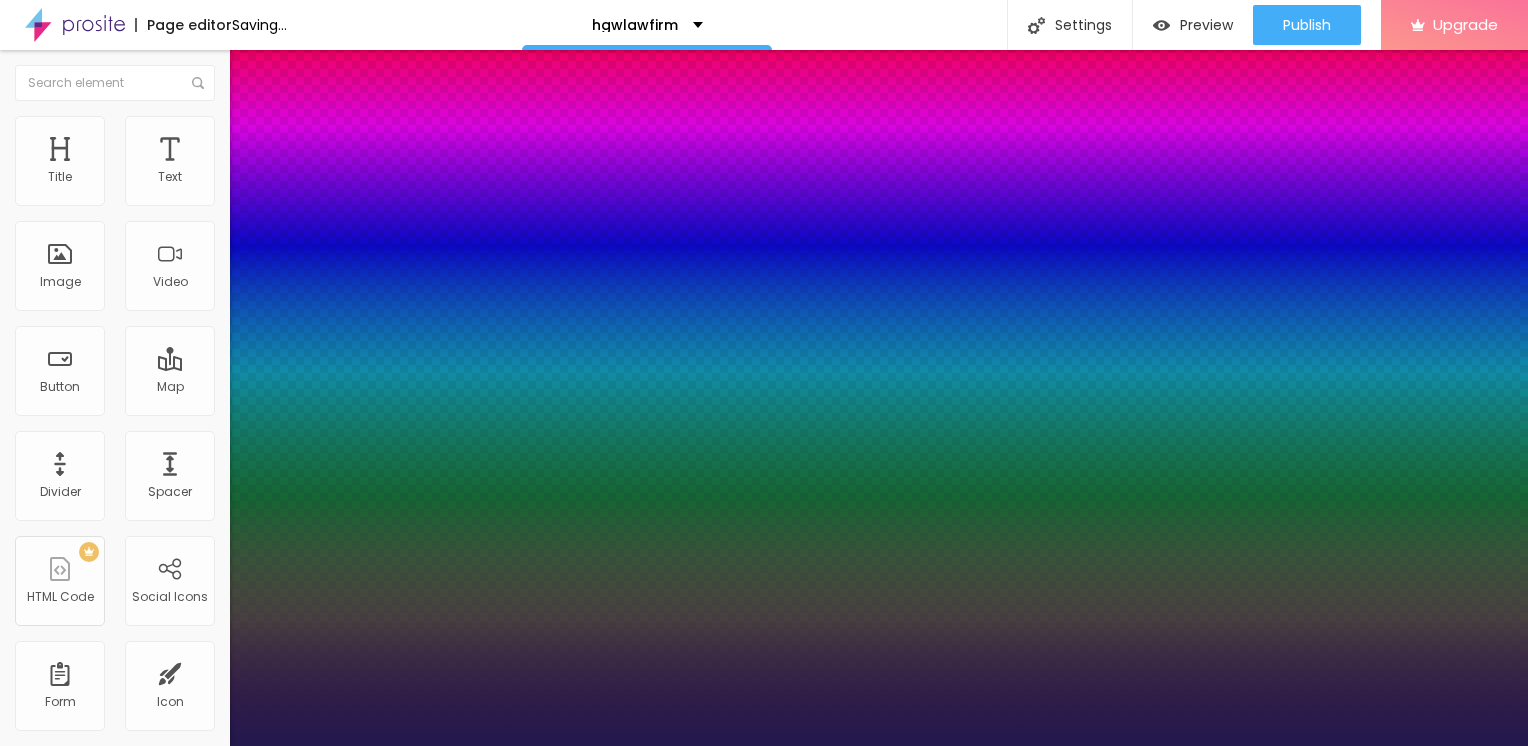 type on "1" 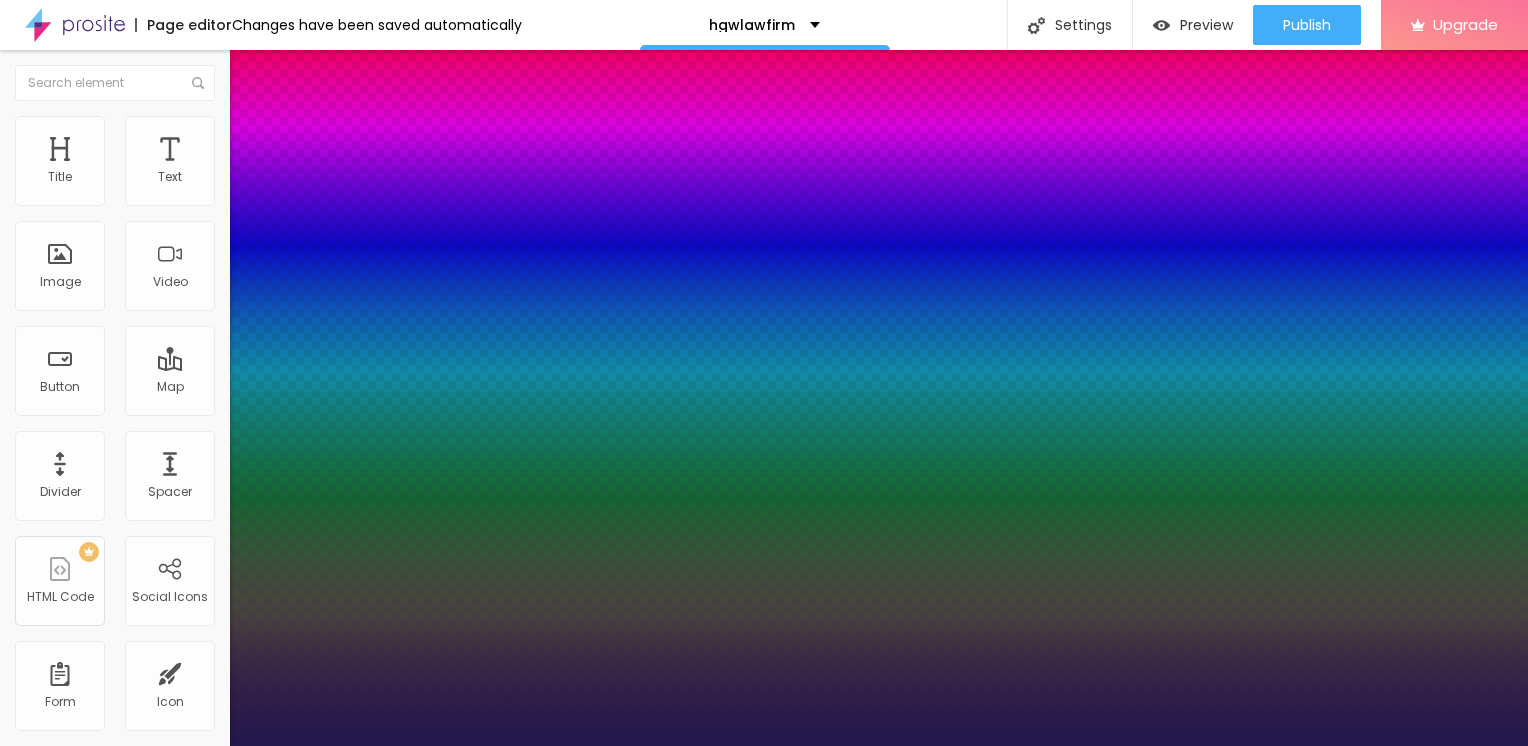 click at bounding box center (64, 2317) 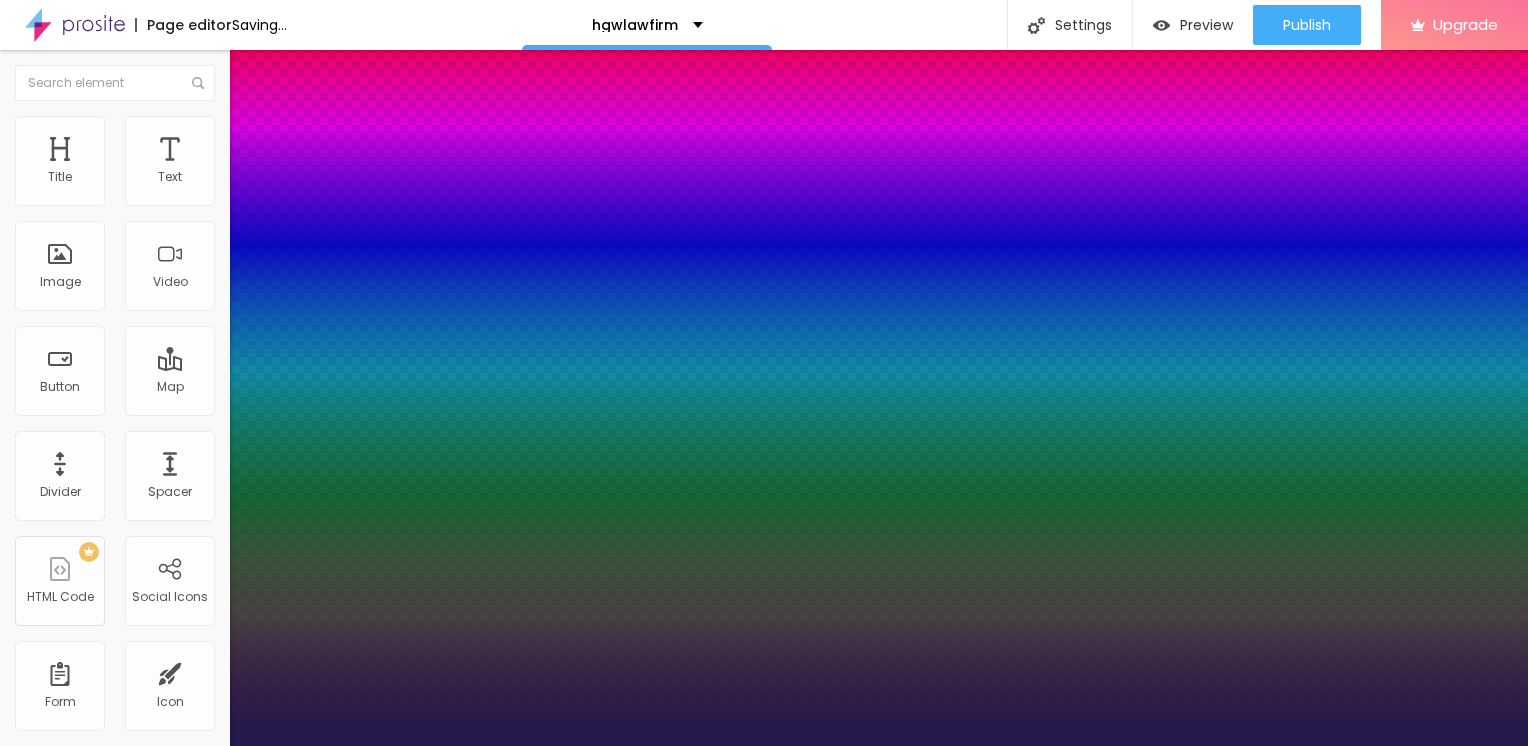 type on "1" 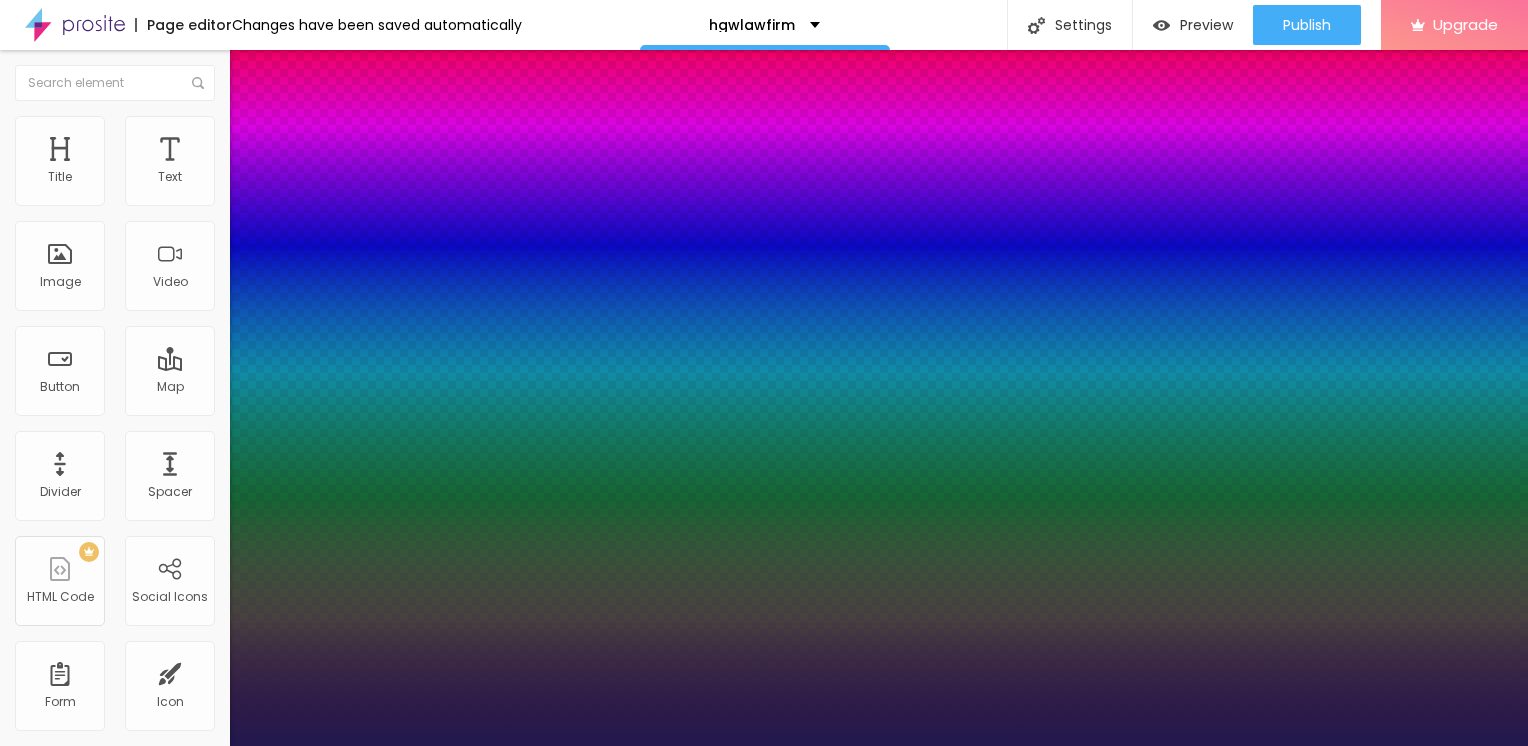 type on "25" 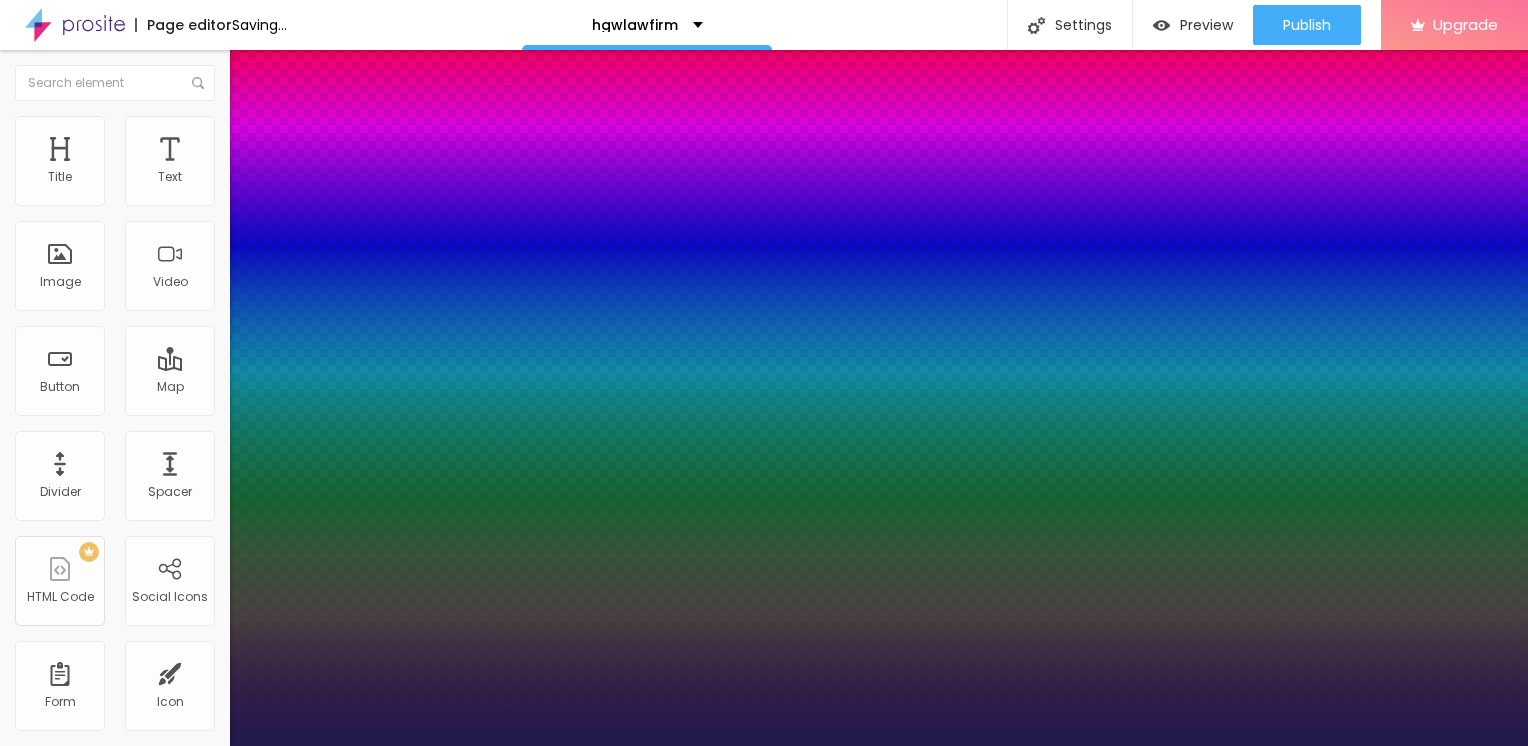type on "1" 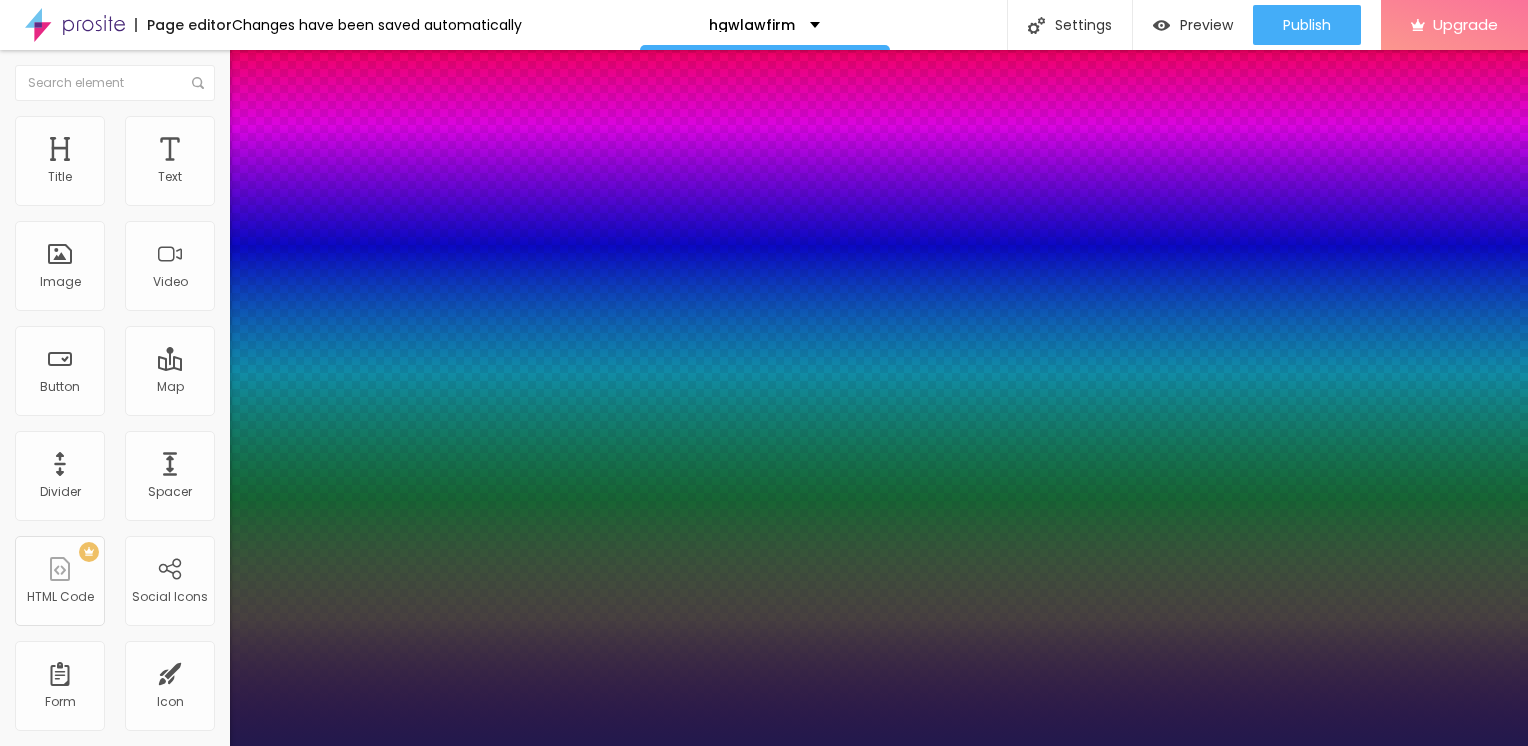 click at bounding box center (764, 746) 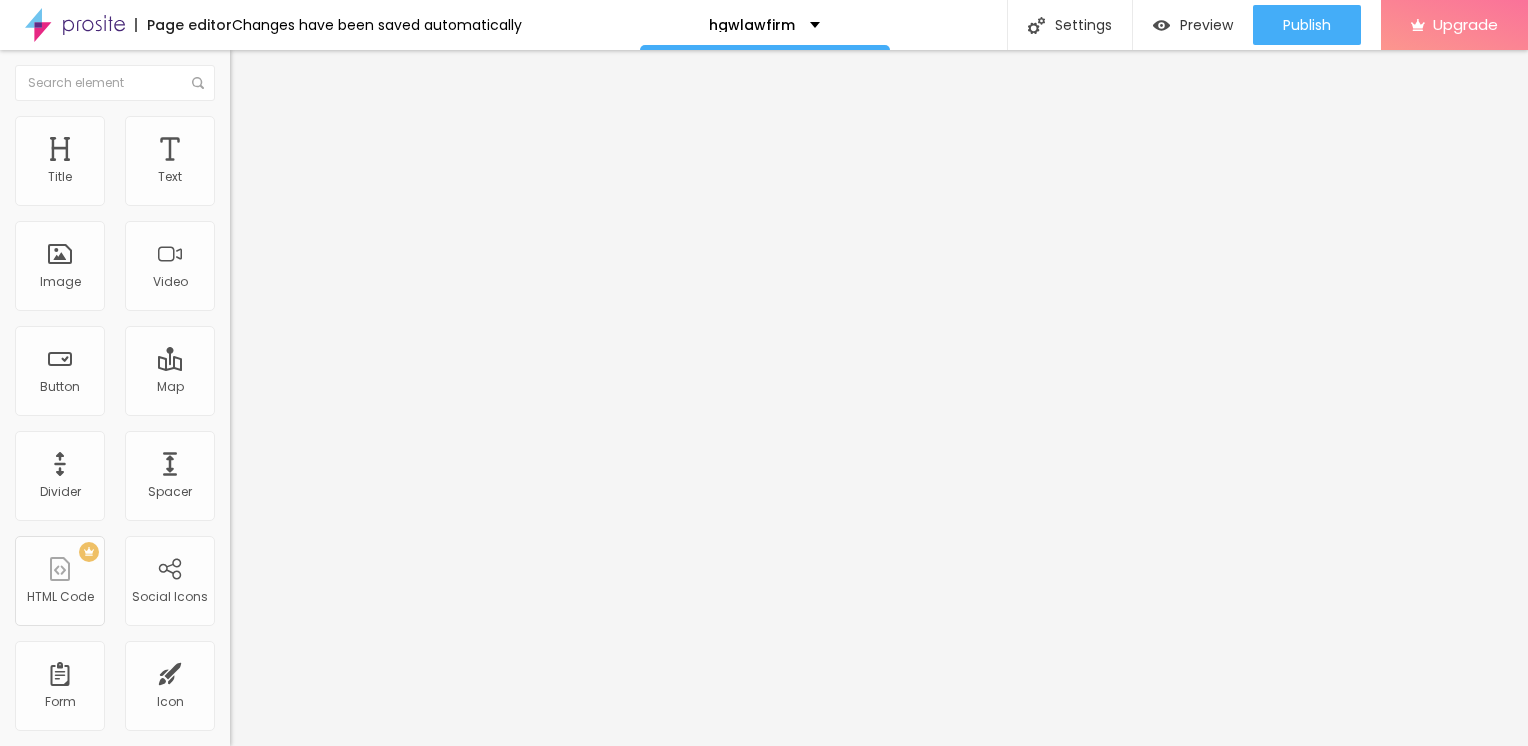 click on "Edit Text" at bounding box center [290, 73] 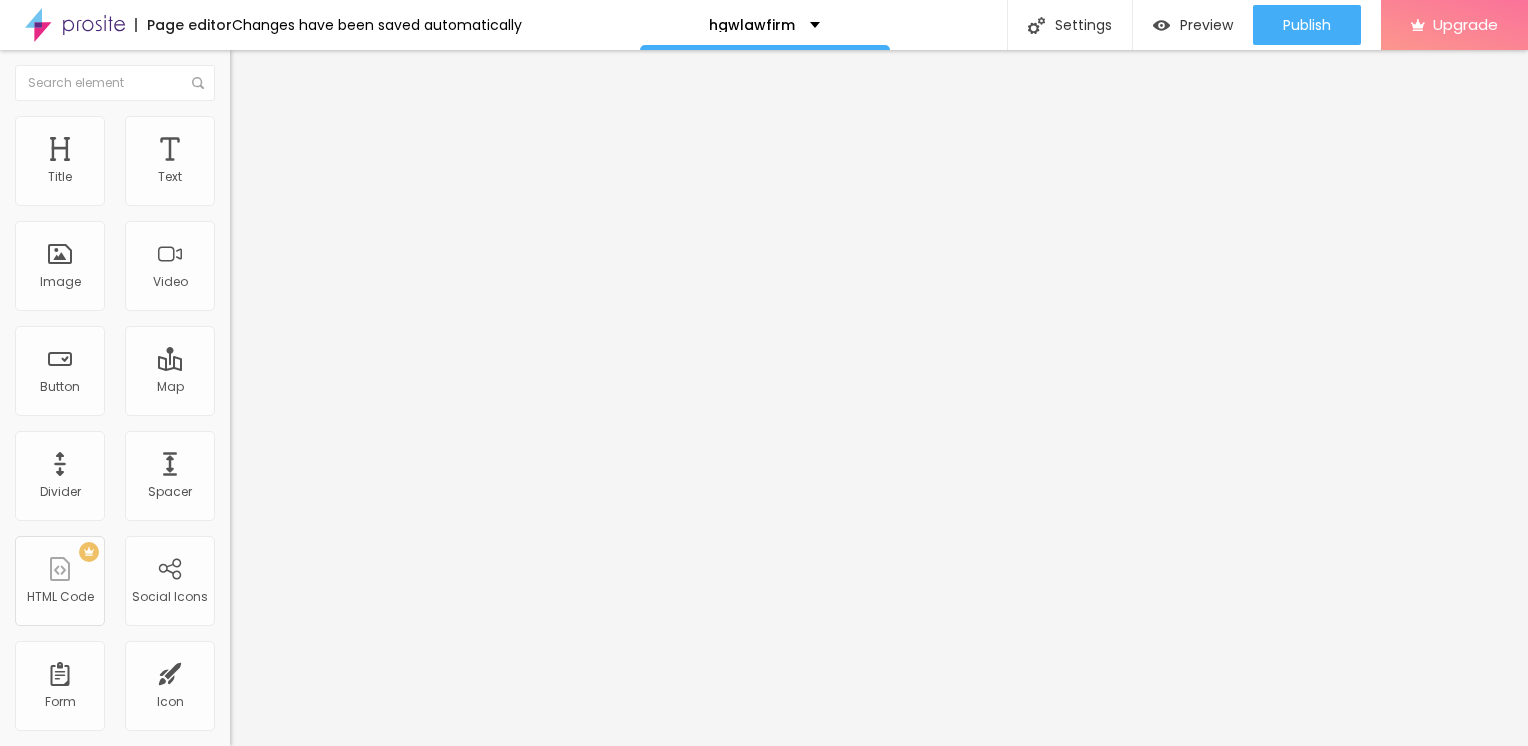 click on "Click me" at bounding box center [350, 178] 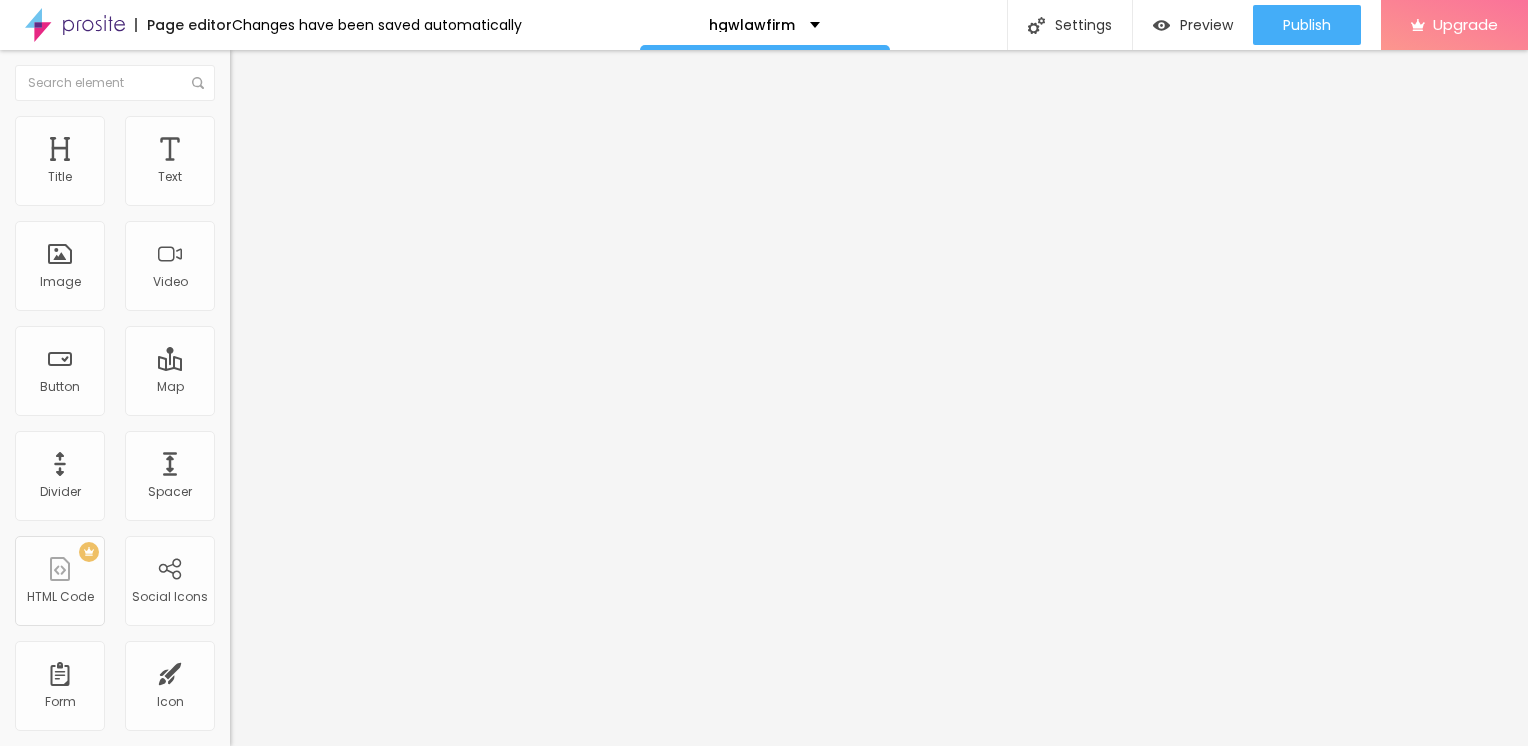 click at bounding box center (350, 178) 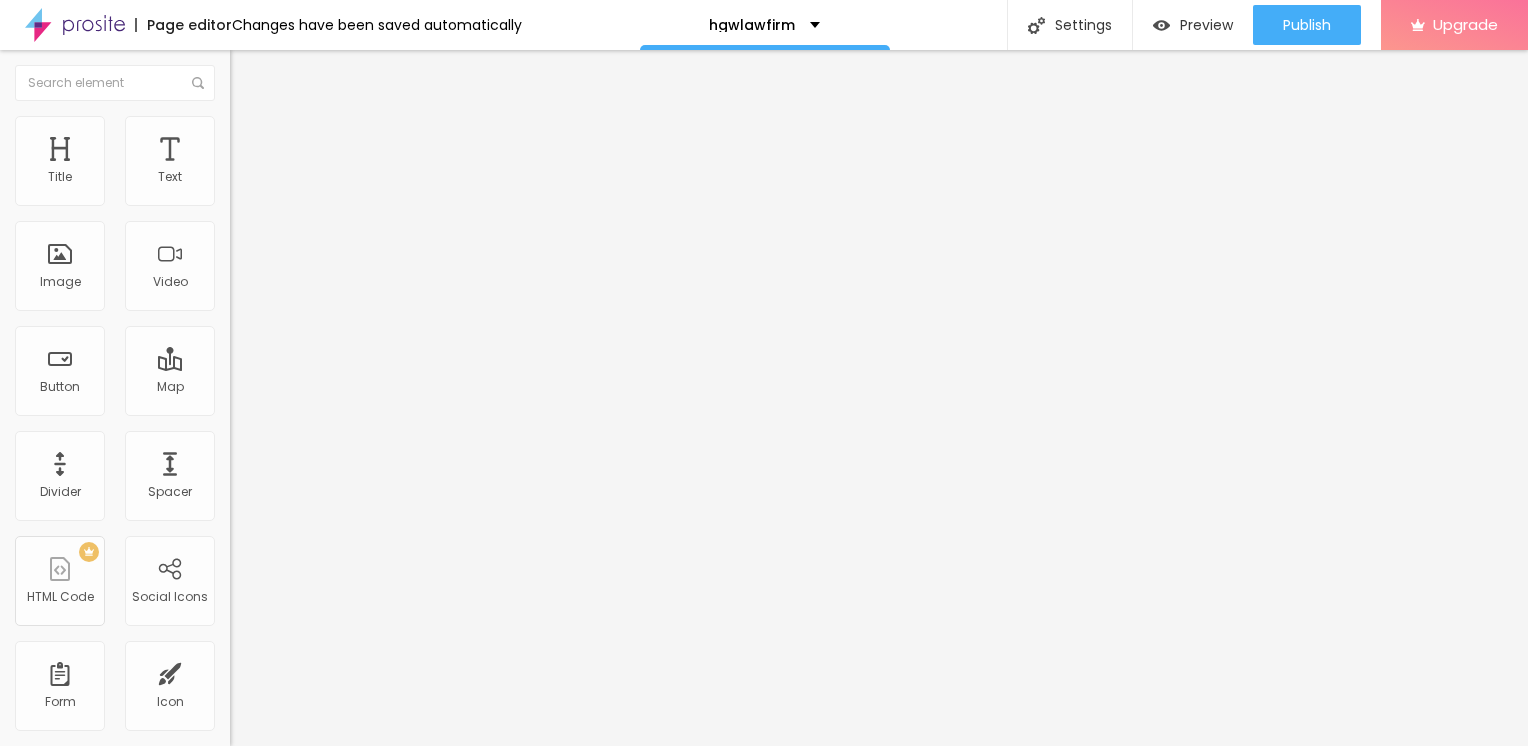 type on "→ VIEW DOCUMENT HERE" 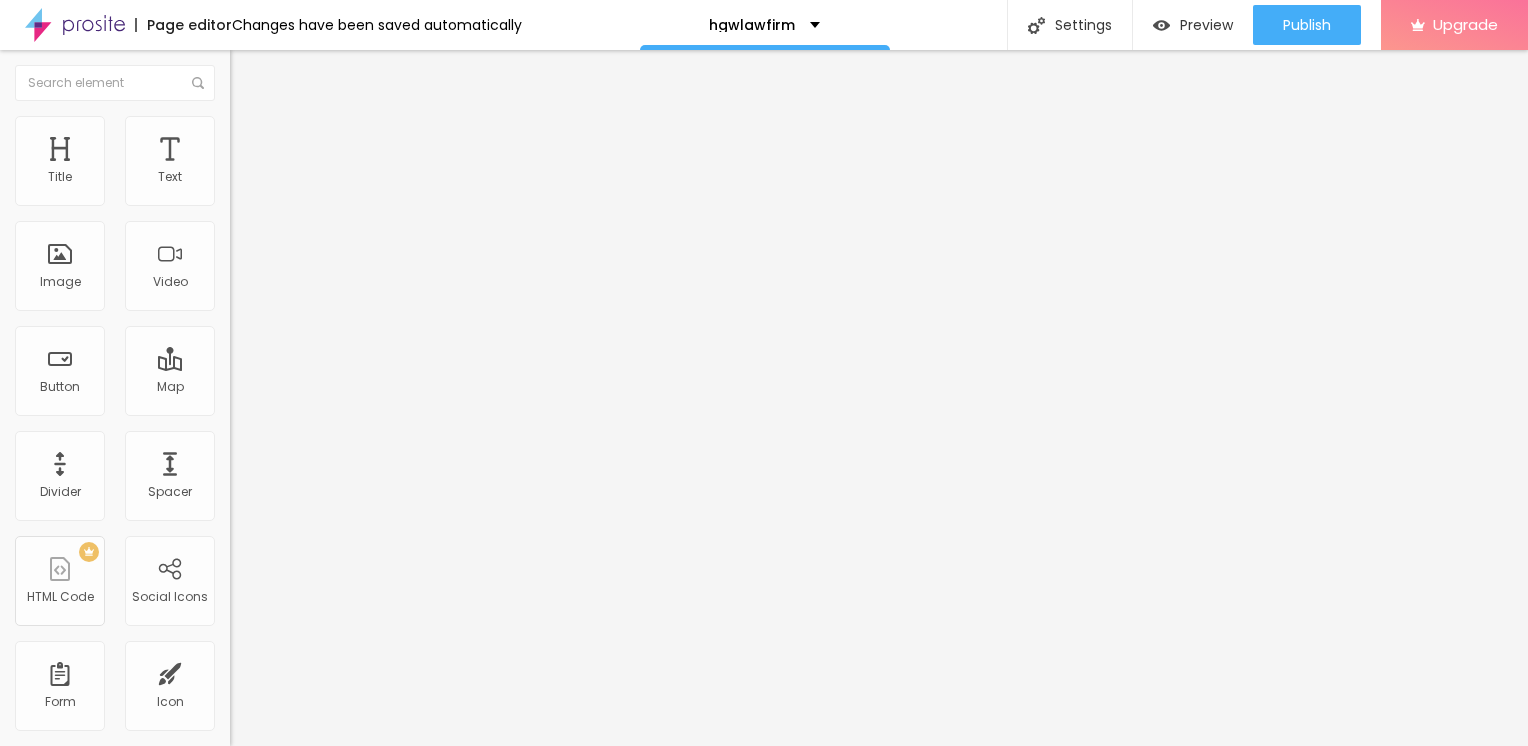type on "h" 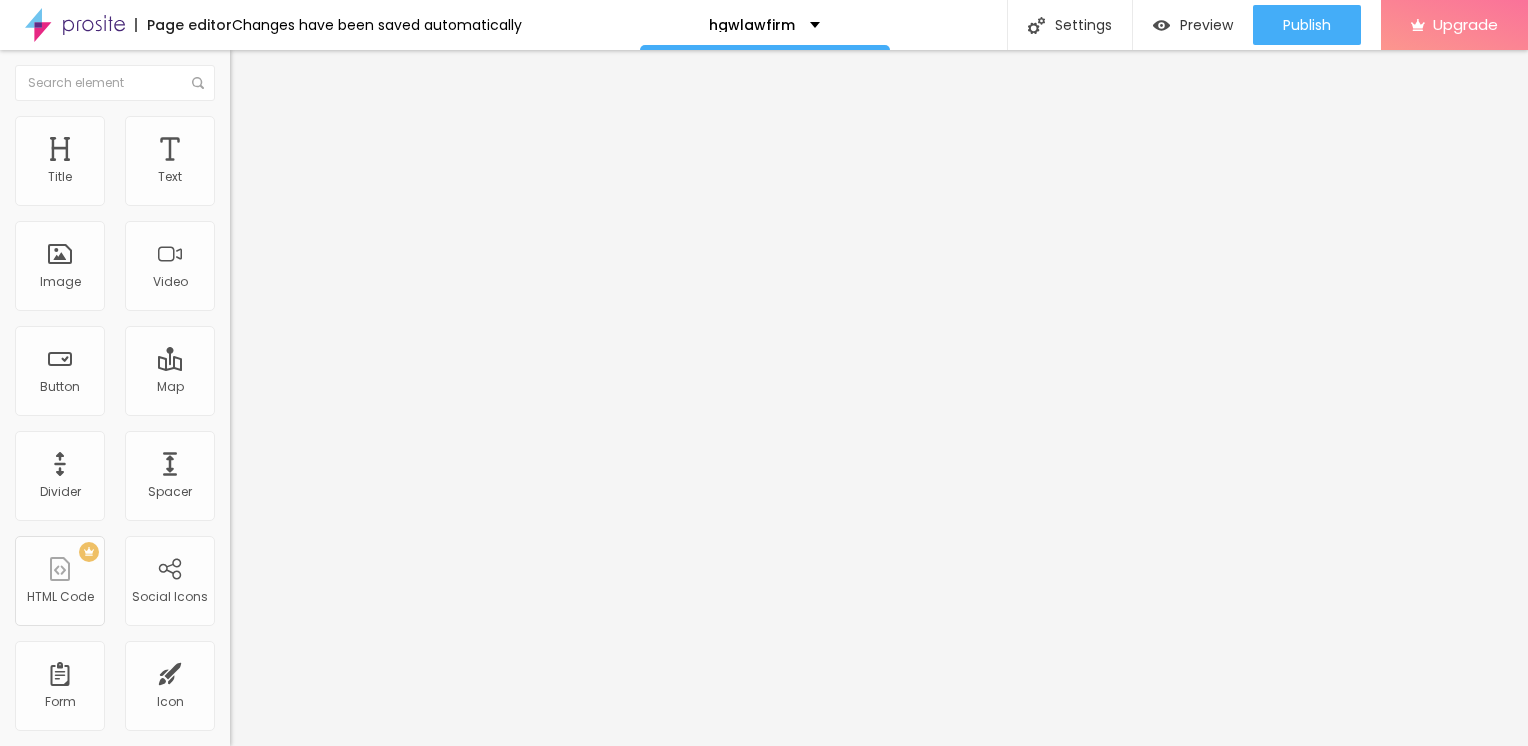 paste on "https://mldistributionsgroup.com/" 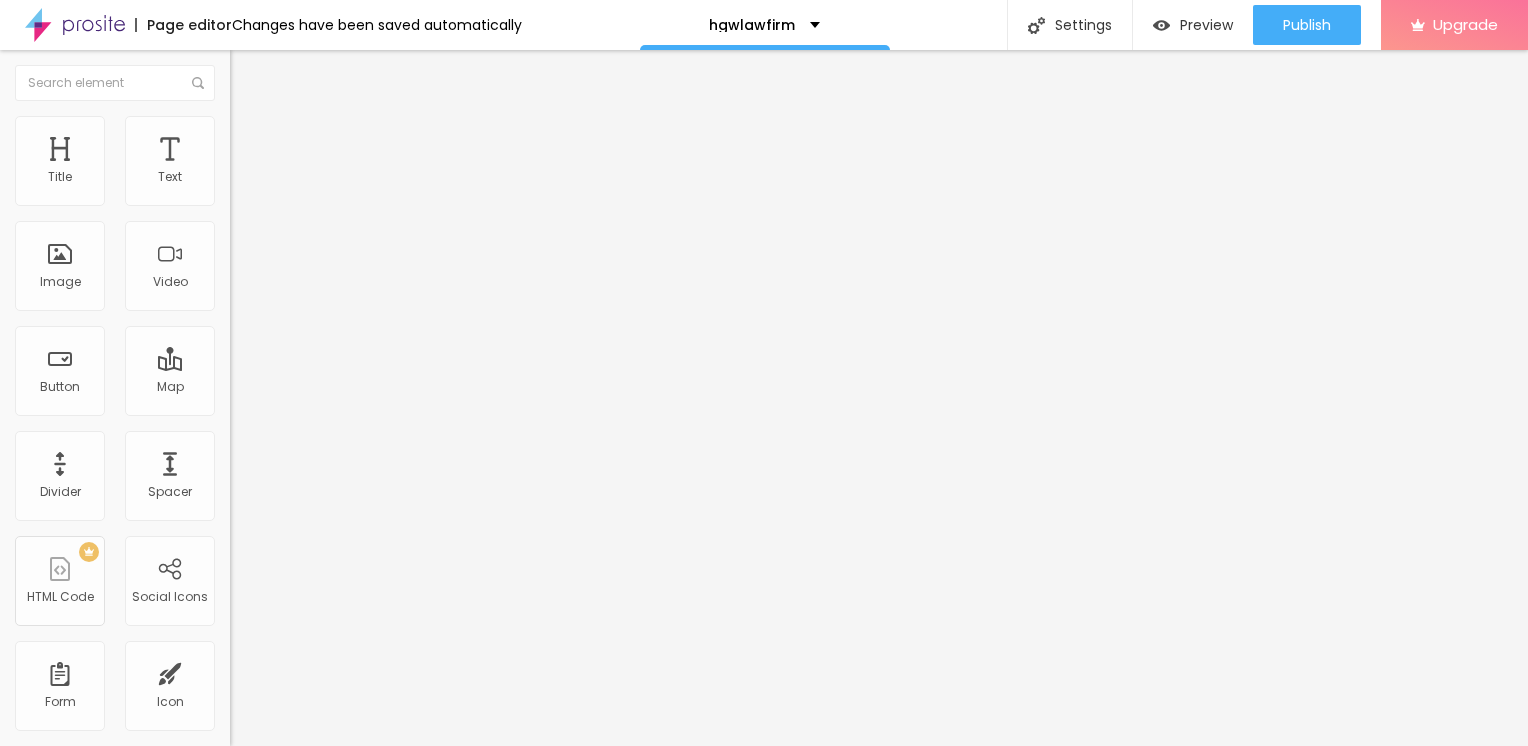 scroll, scrollTop: 0, scrollLeft: 27, axis: horizontal 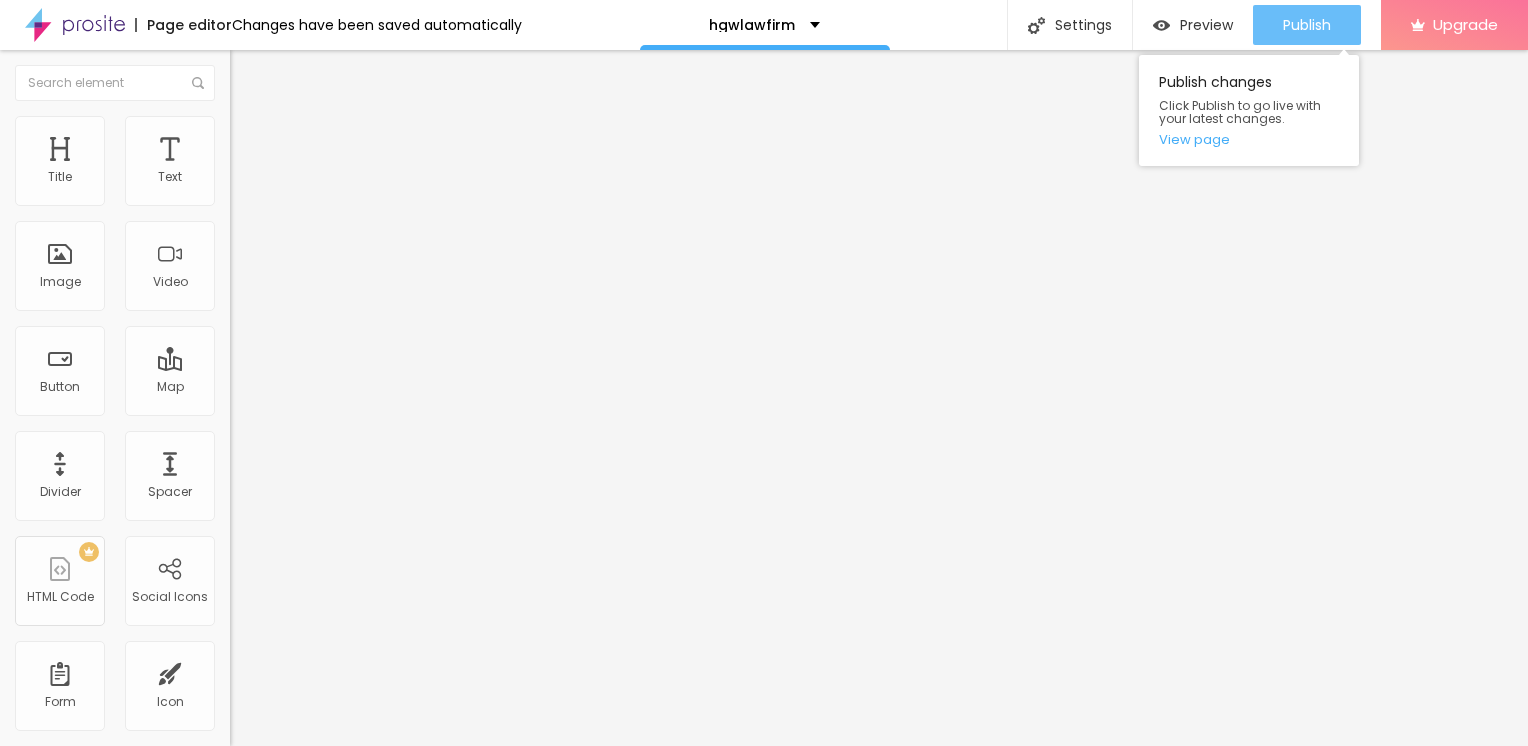 type on "https://mldistributionsgroup.com/" 